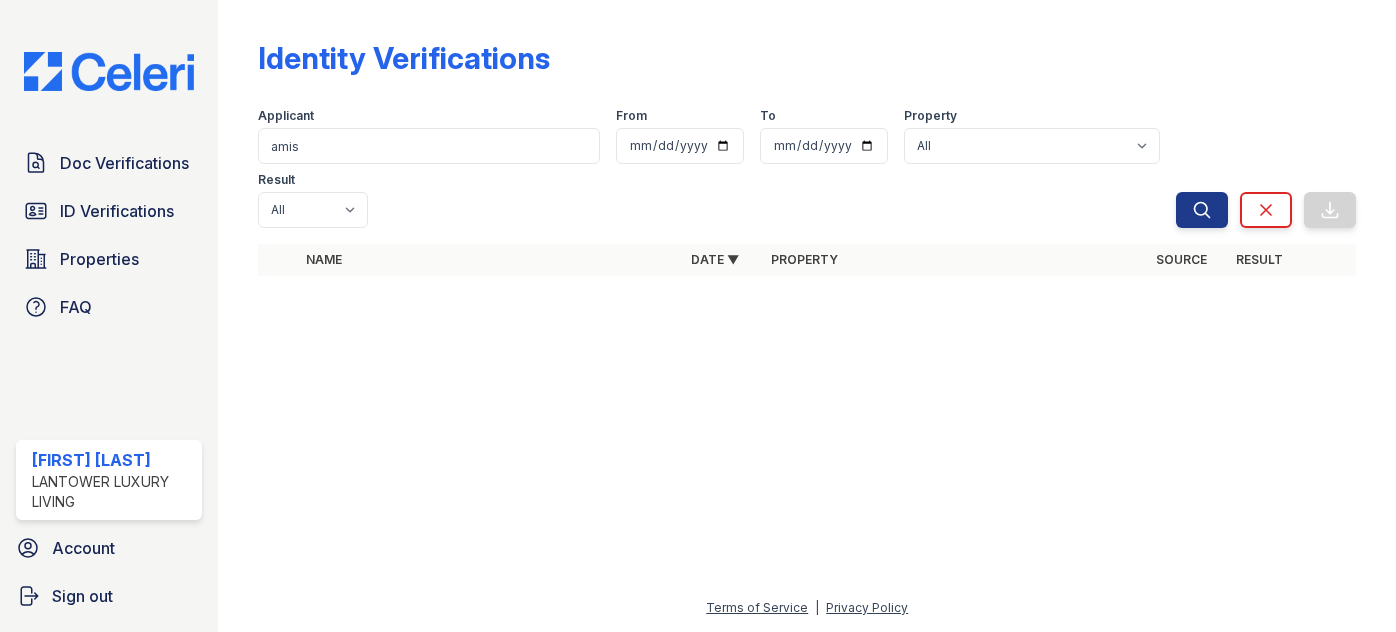 scroll, scrollTop: 0, scrollLeft: 0, axis: both 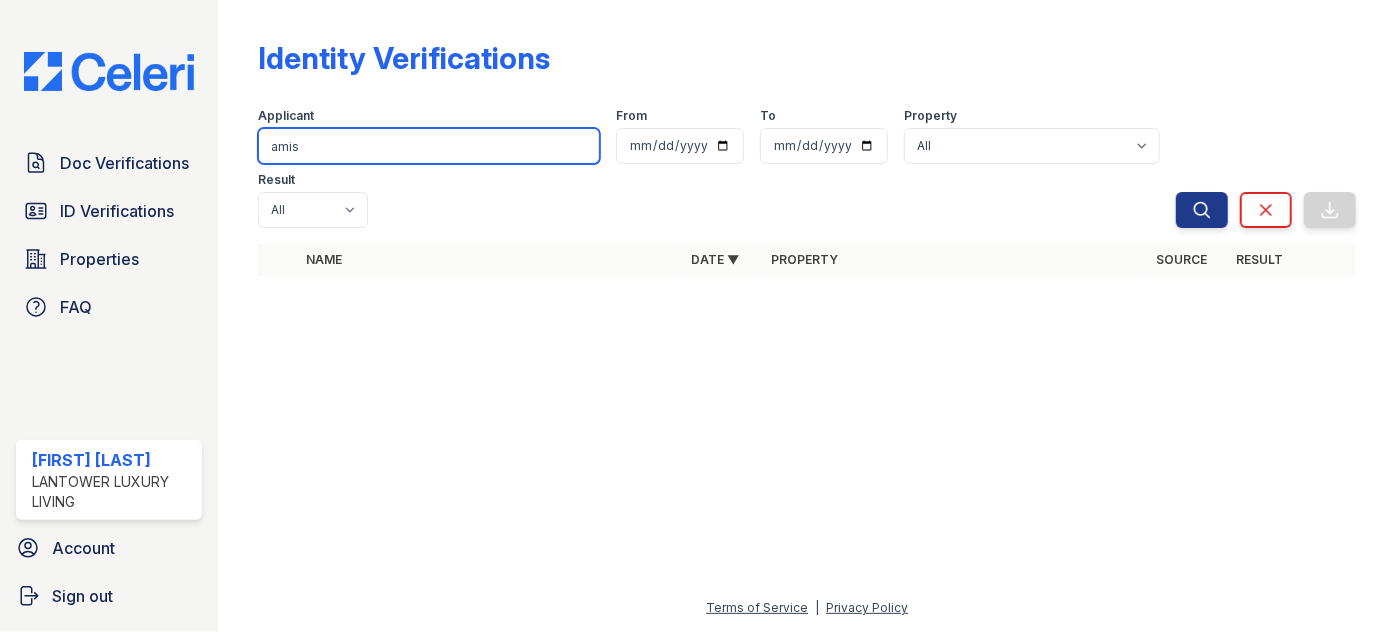 click on "amis" at bounding box center [429, 146] 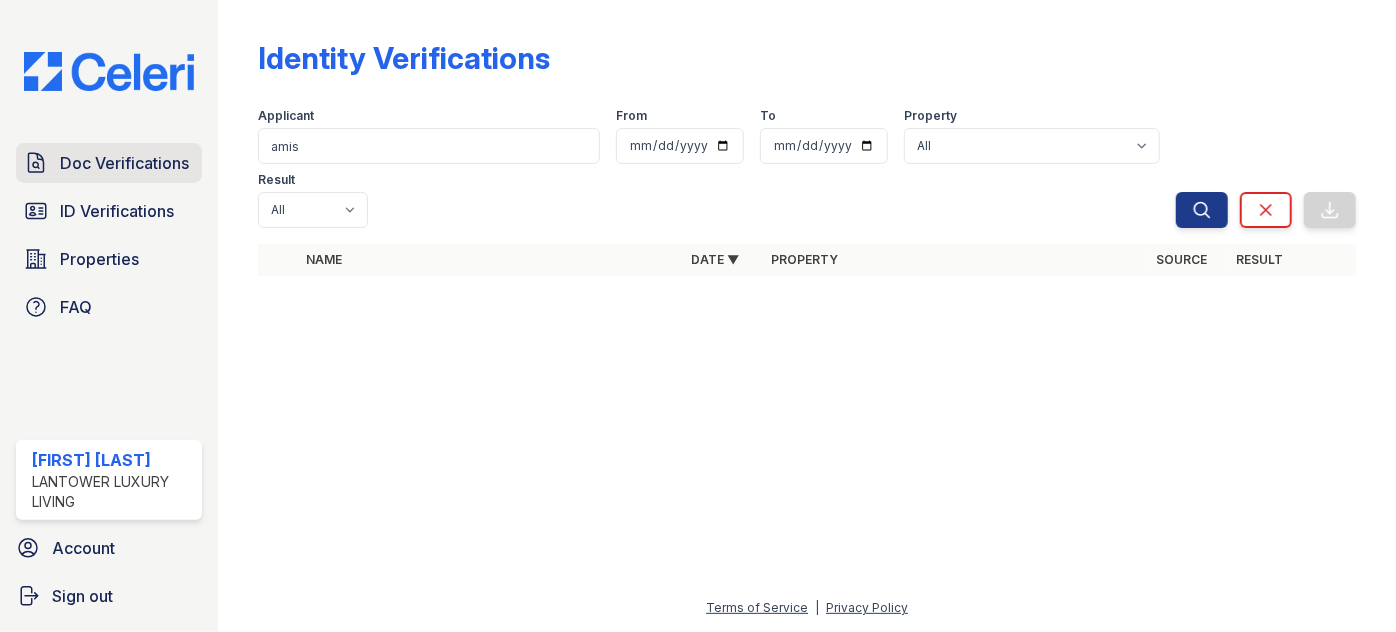 click on "Doc Verifications" at bounding box center [124, 163] 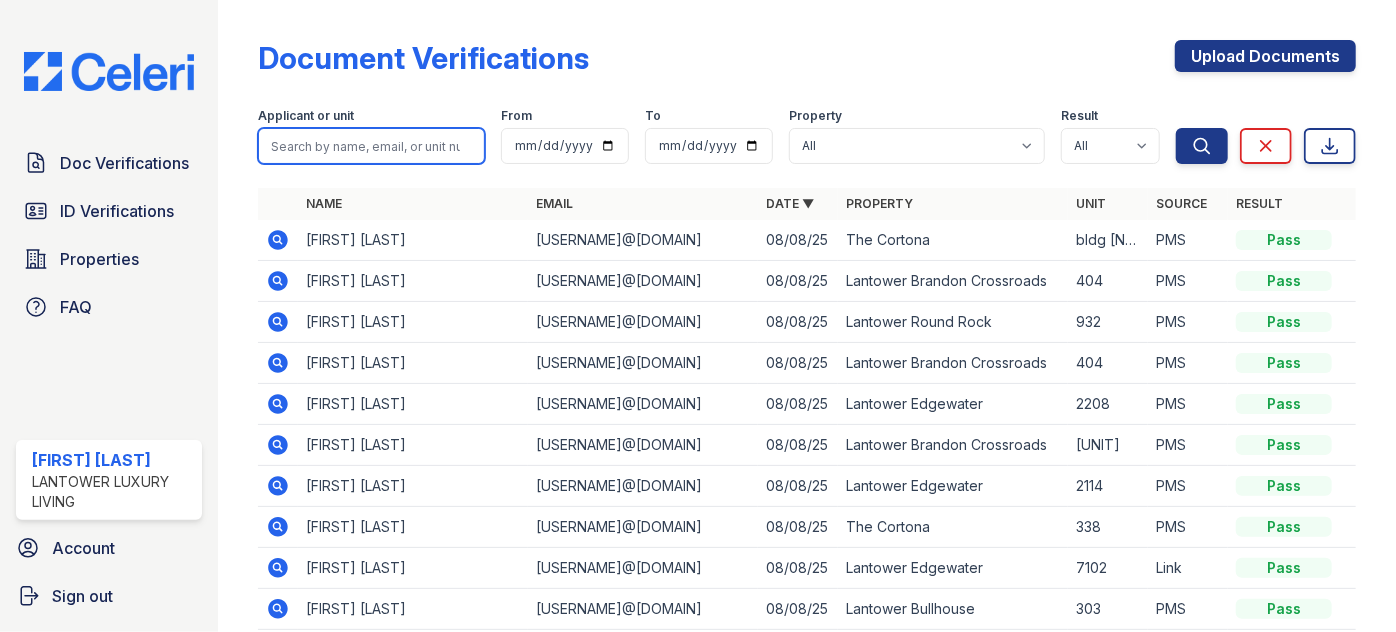 click at bounding box center (371, 146) 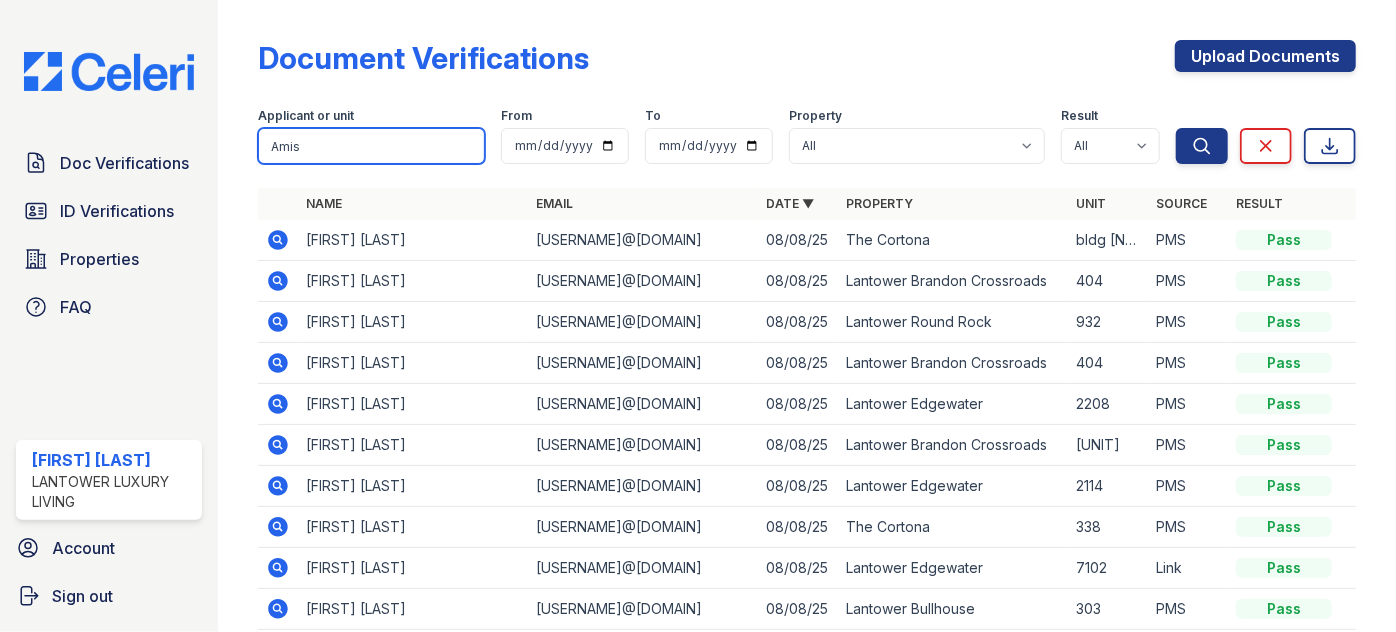 type on "Amis" 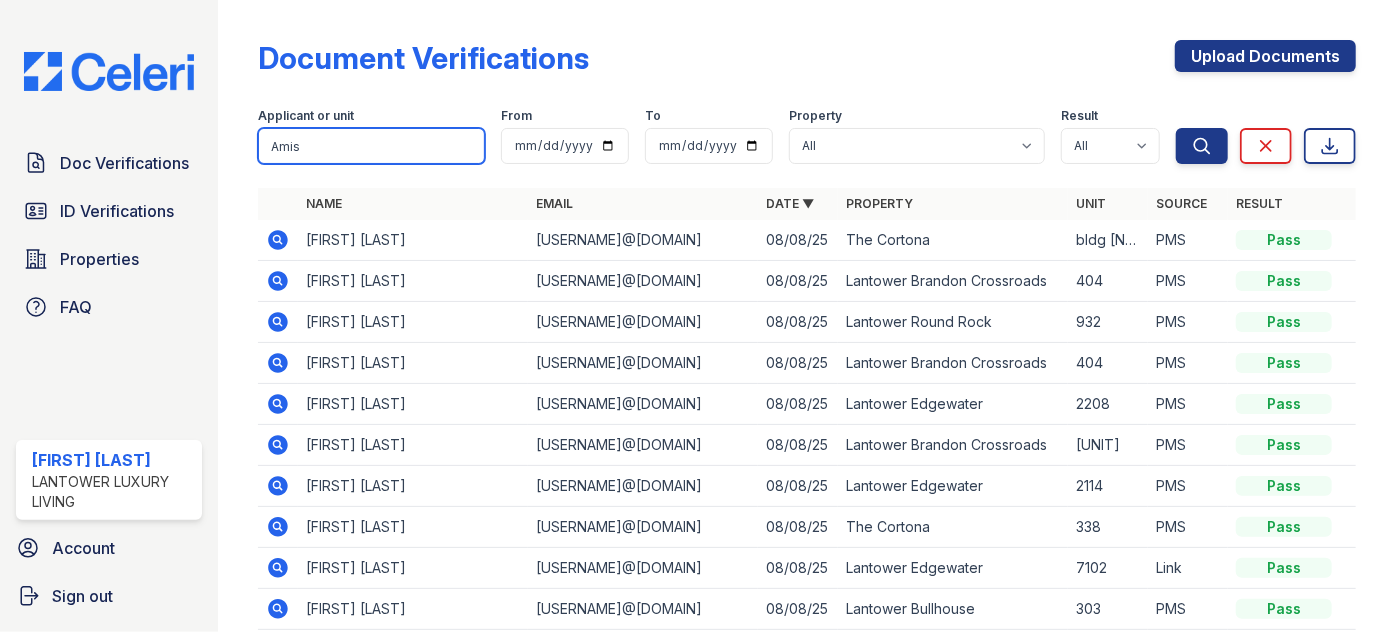 click on "Search" at bounding box center [1202, 146] 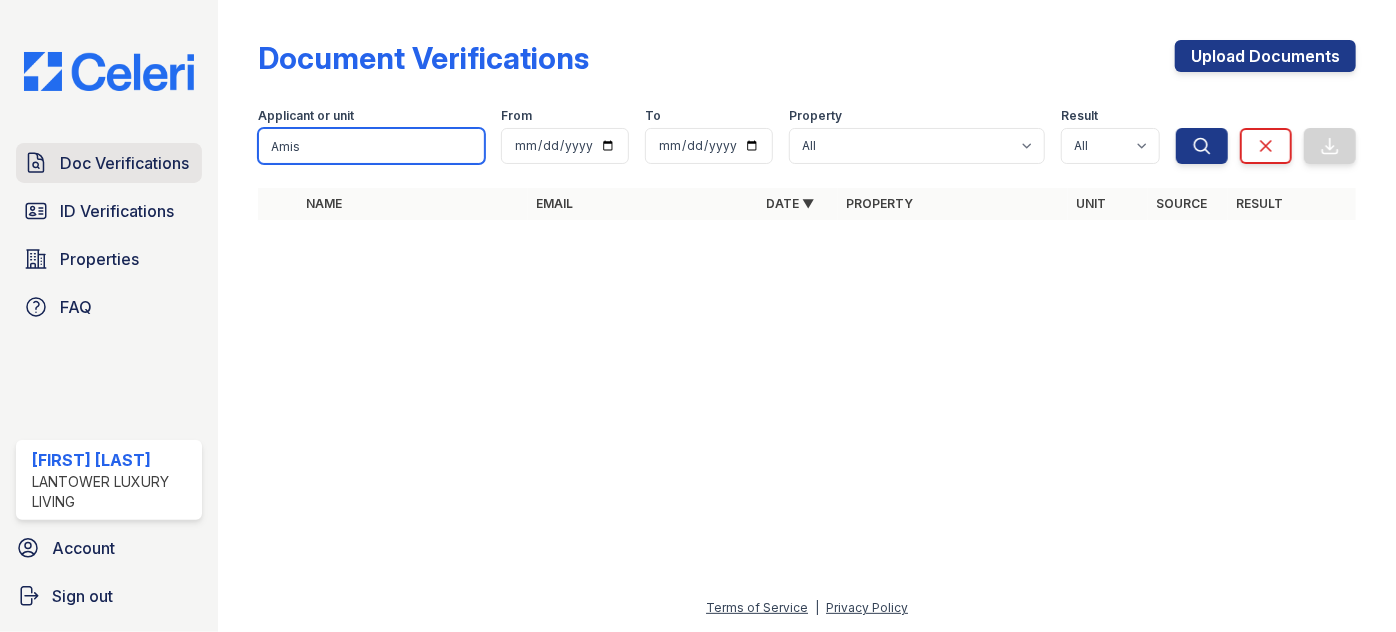 drag, startPoint x: 354, startPoint y: 149, endPoint x: 199, endPoint y: 159, distance: 155.32225 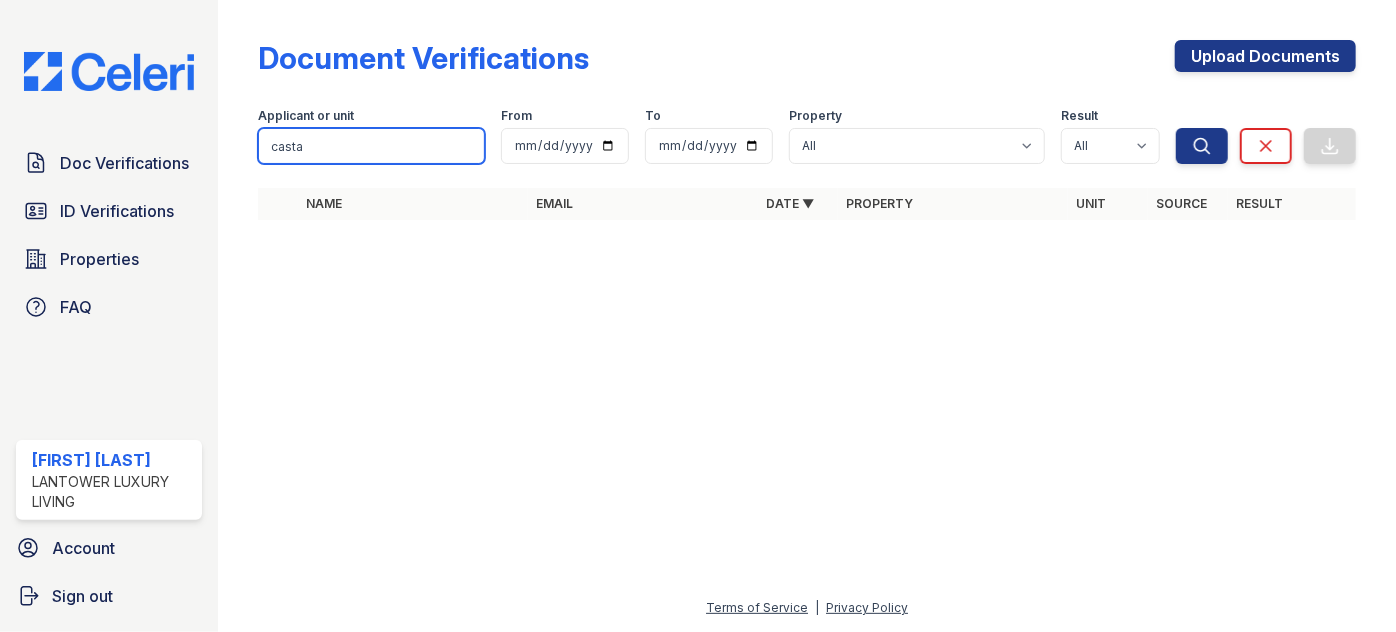 type on "casta" 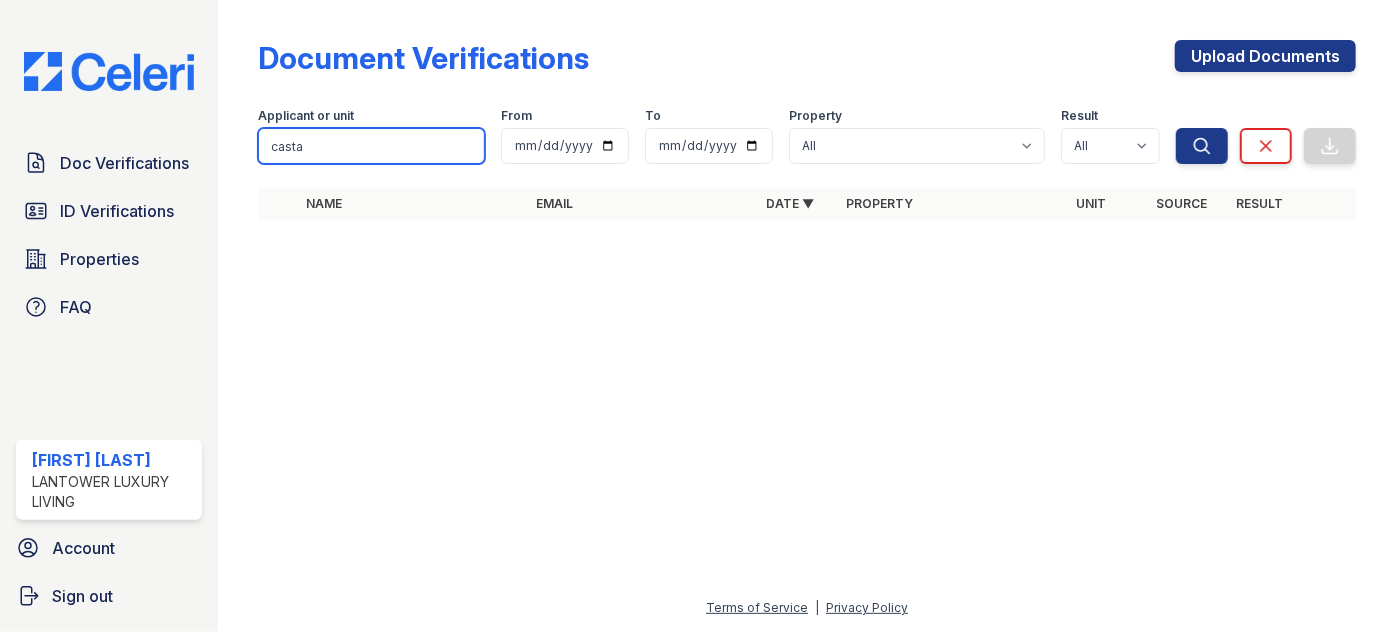 click on "Search" at bounding box center (1202, 146) 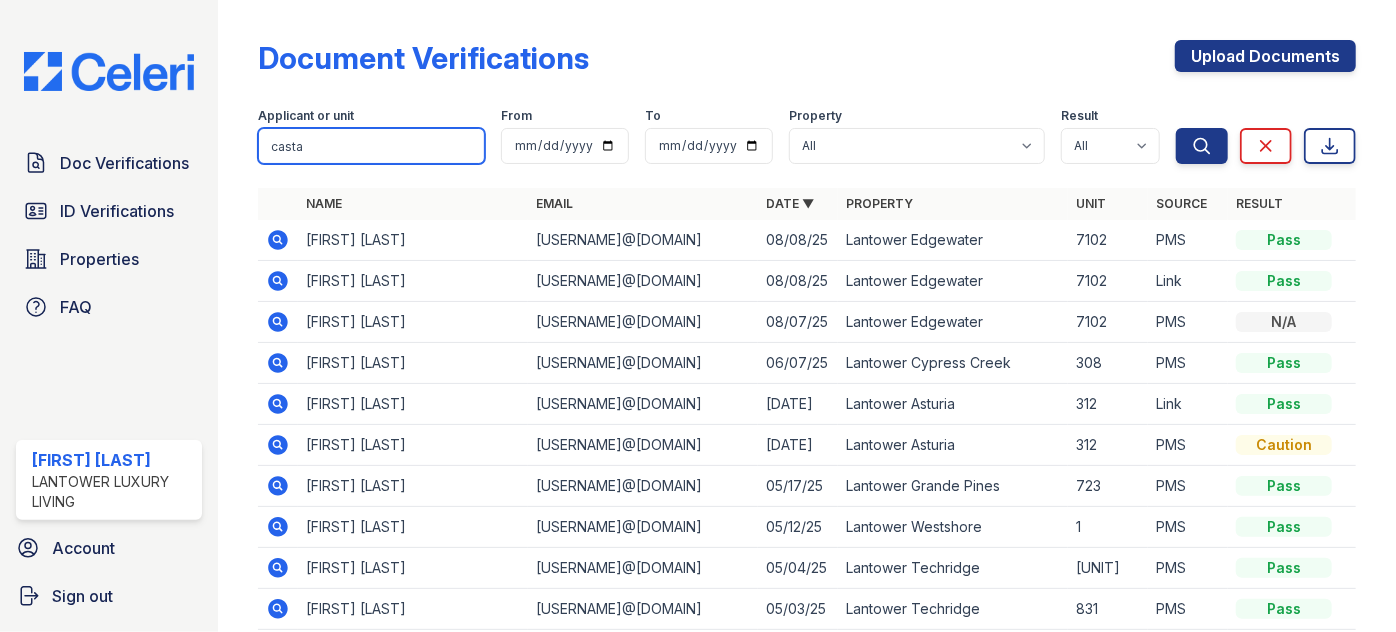 drag, startPoint x: 361, startPoint y: 145, endPoint x: 202, endPoint y: 121, distance: 160.80112 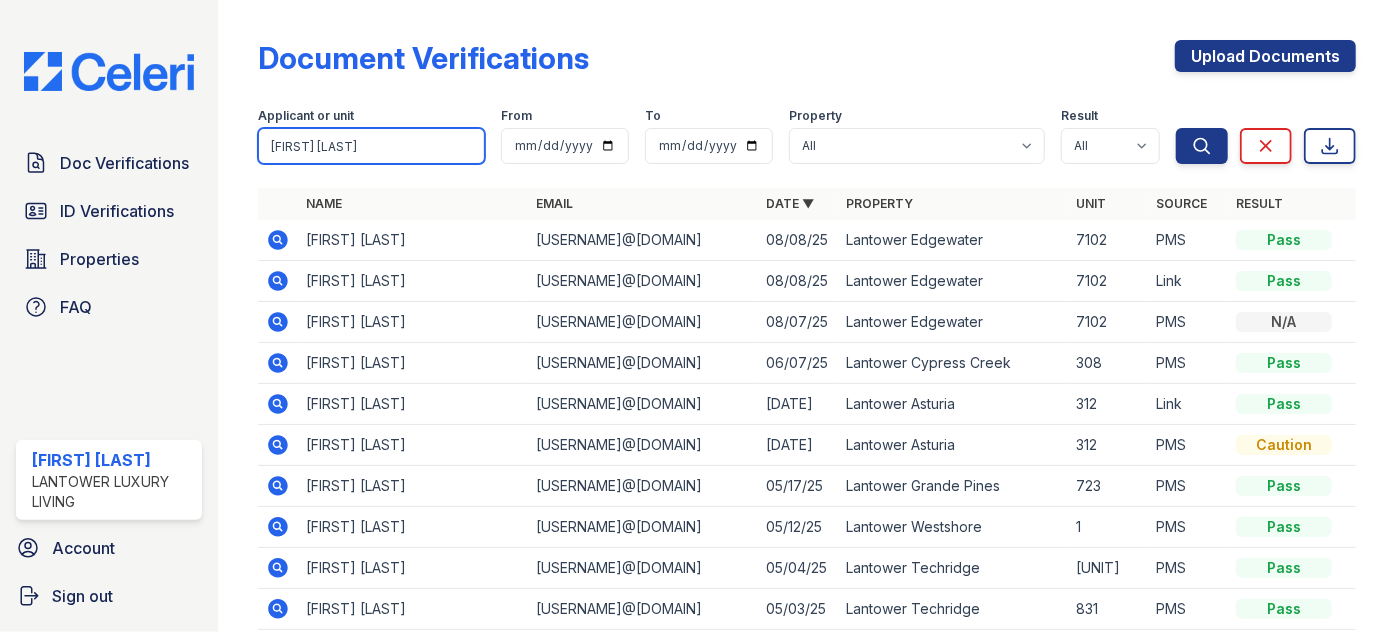 type on "[FIRST] [LAST]" 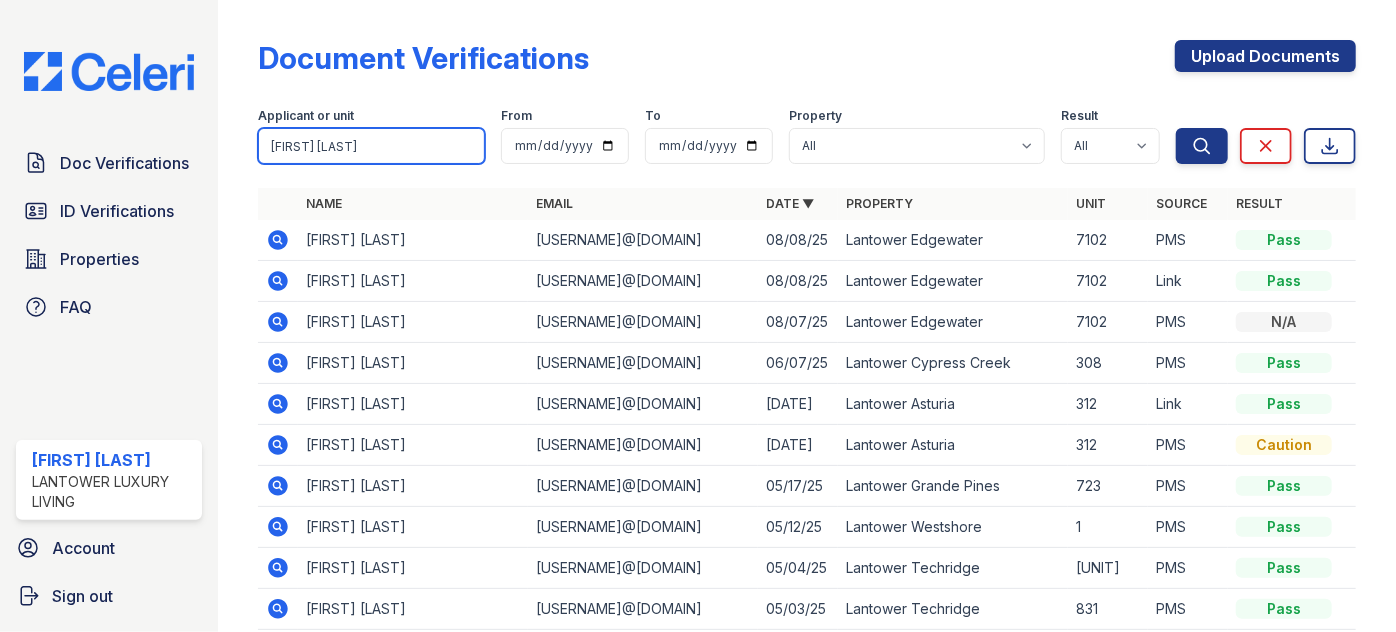 click on "Search" at bounding box center [1202, 146] 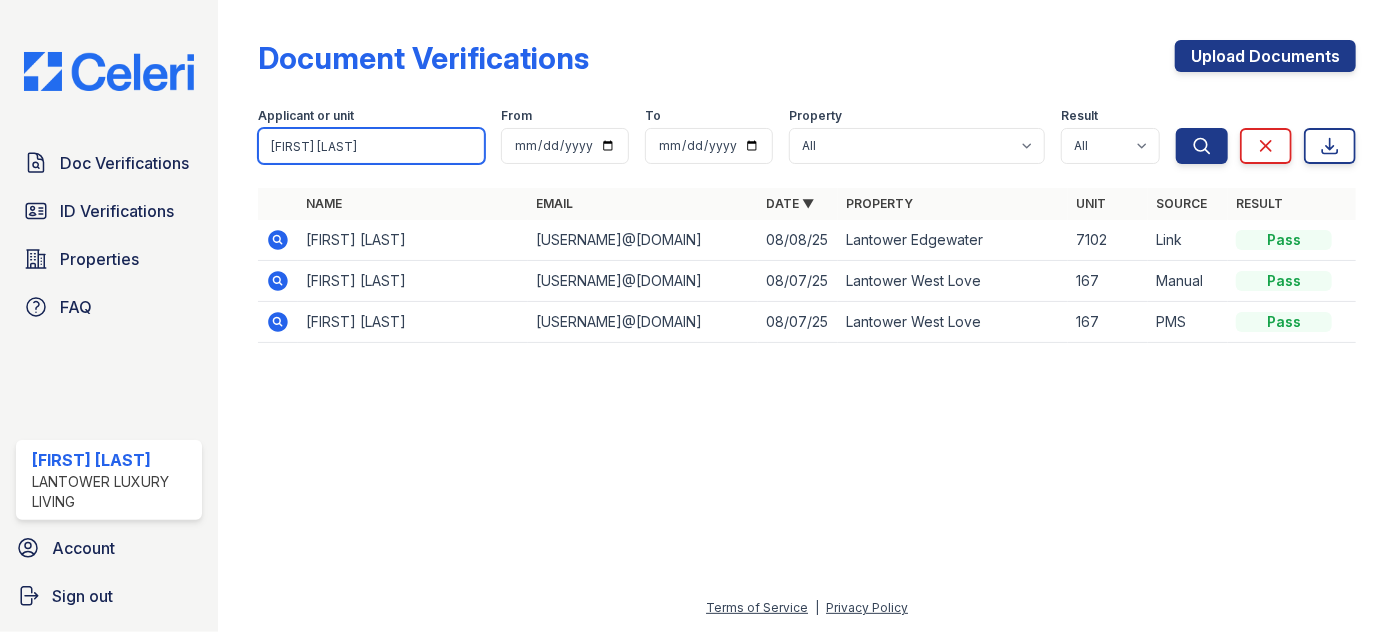 drag, startPoint x: 325, startPoint y: 151, endPoint x: 264, endPoint y: 146, distance: 61.204575 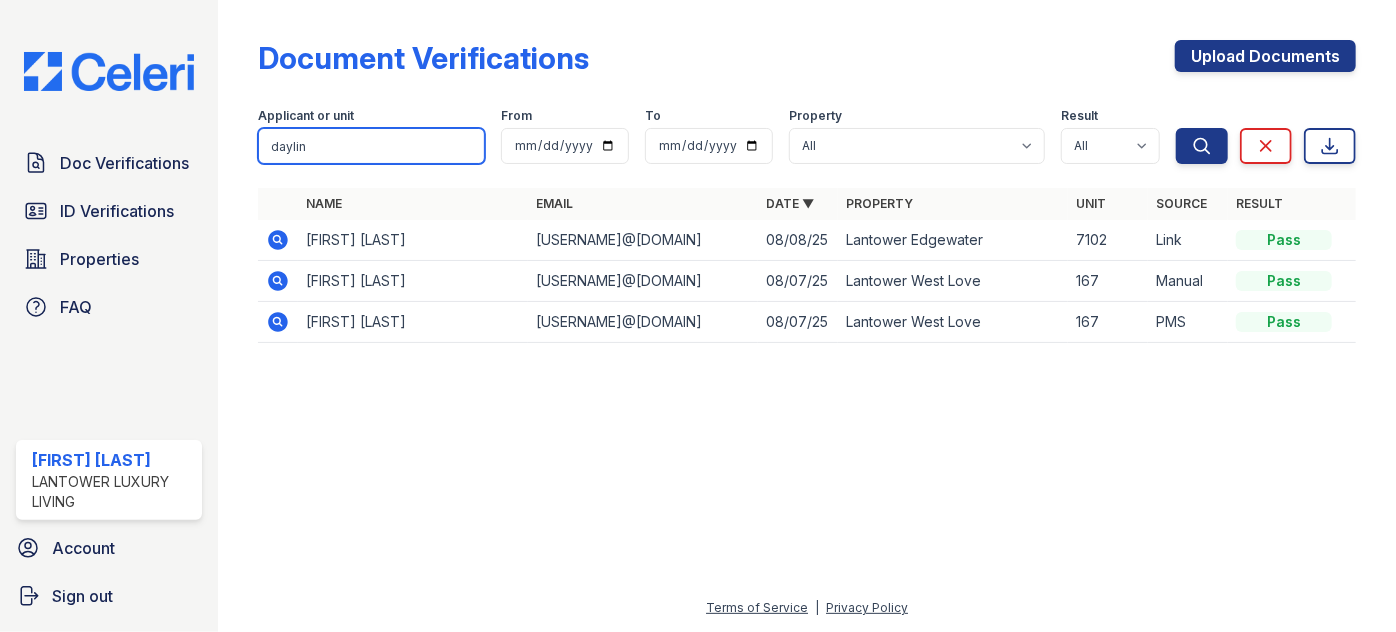 type on "daylin" 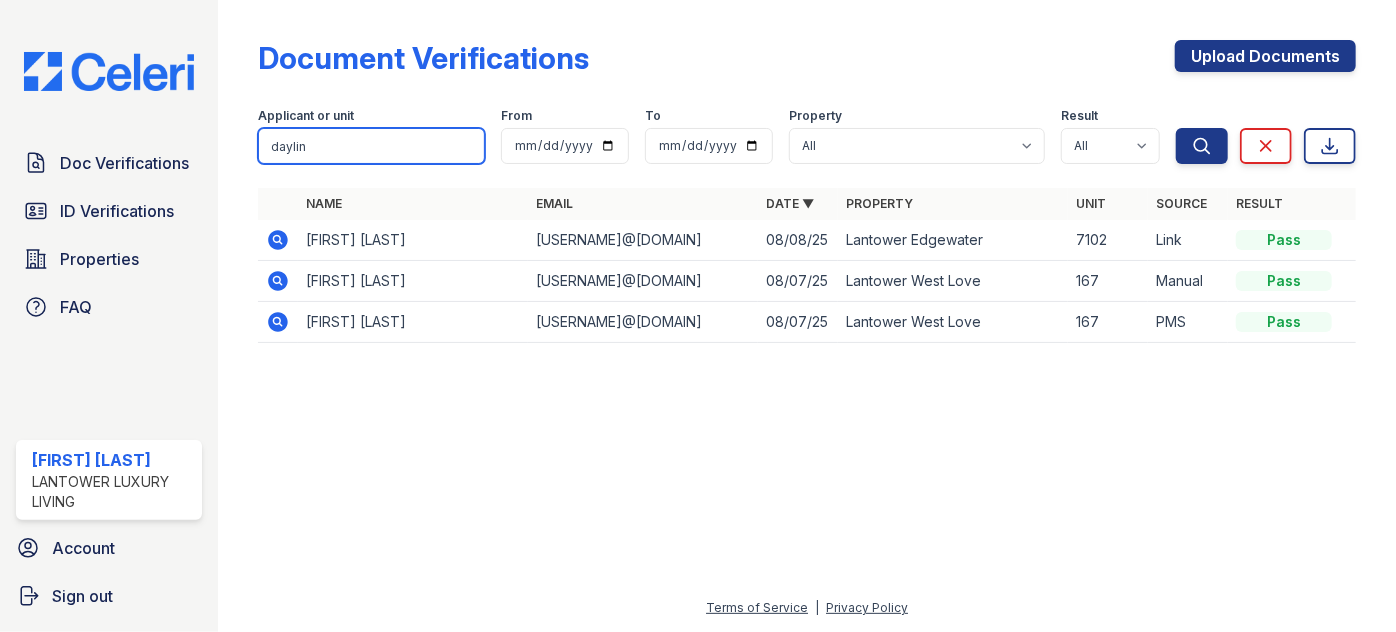 click on "Search" at bounding box center (1202, 146) 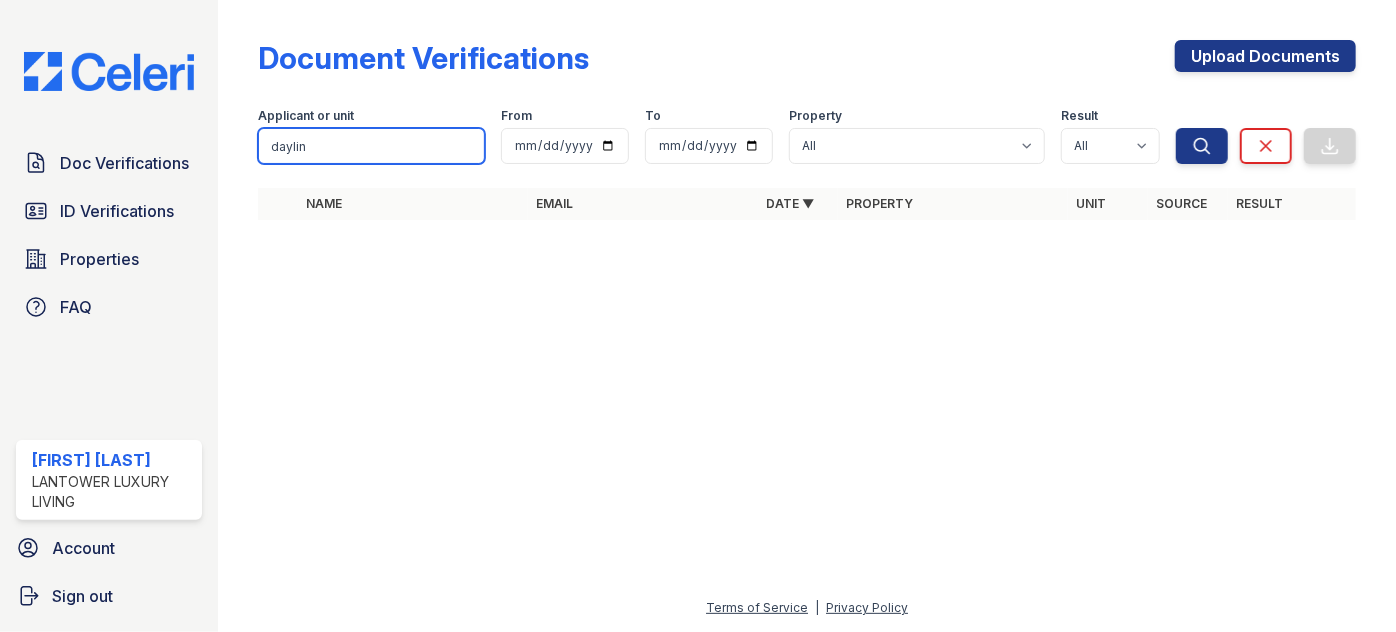 click on "daylin" at bounding box center [371, 146] 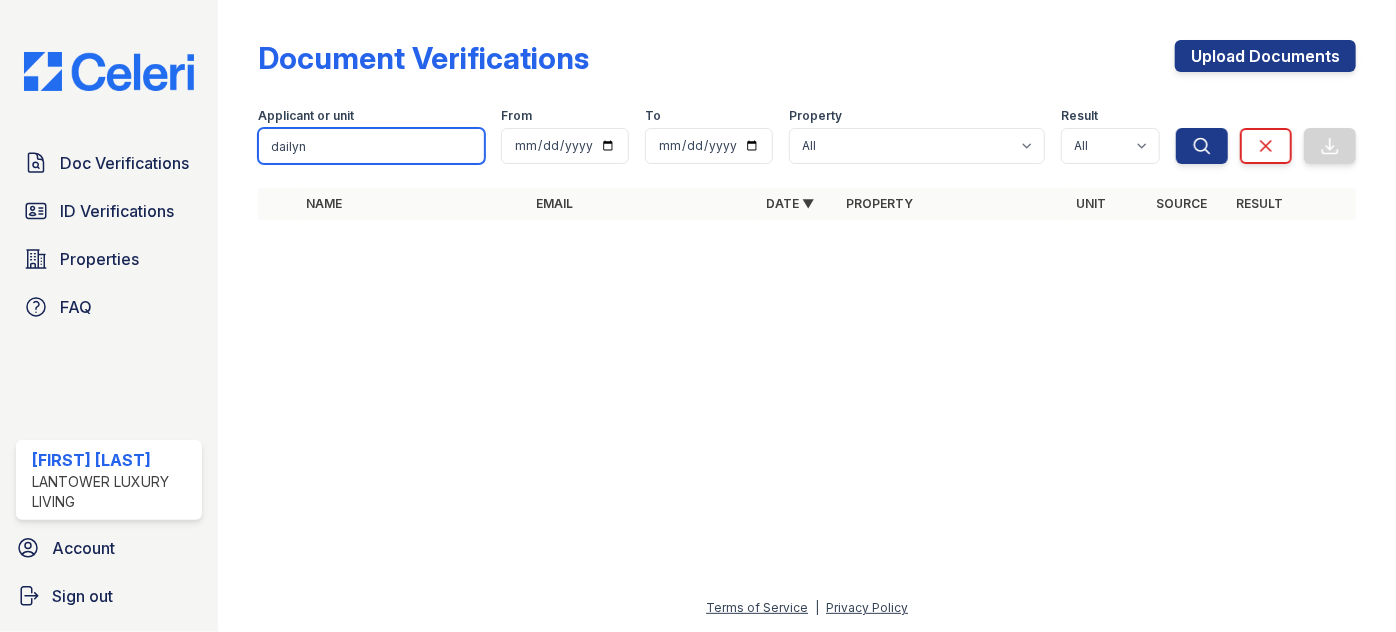 type on "dailyn" 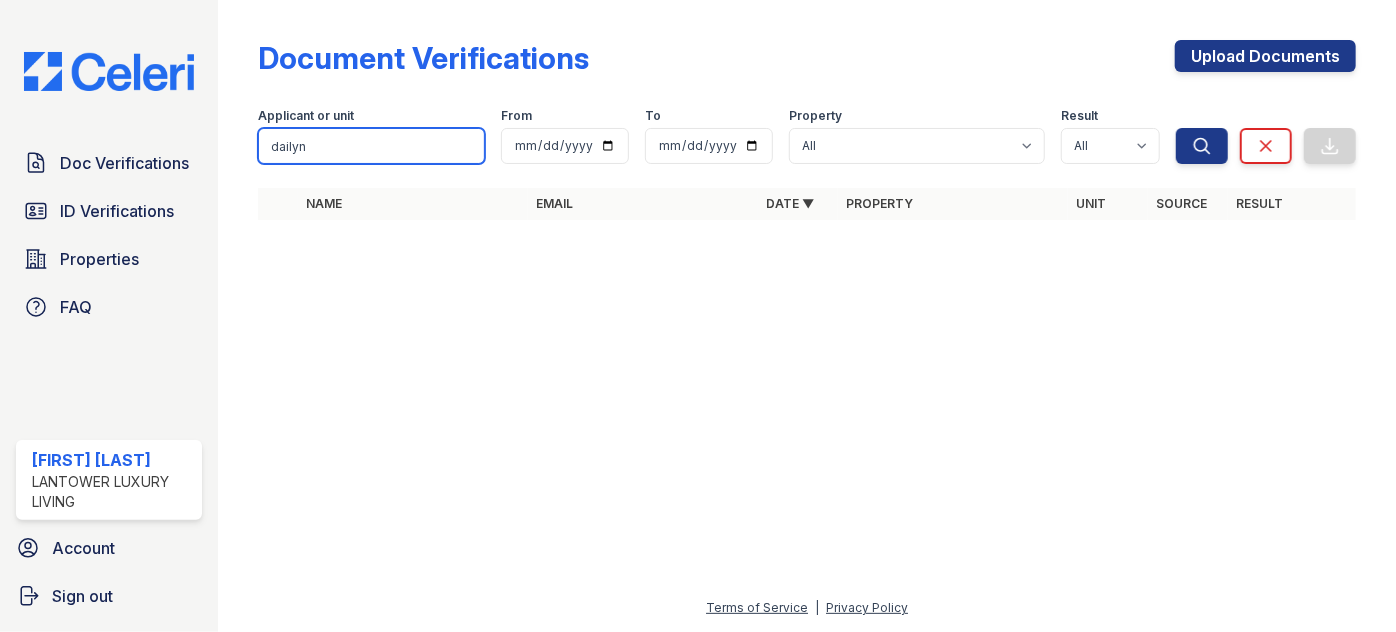 click on "Search" at bounding box center (1202, 146) 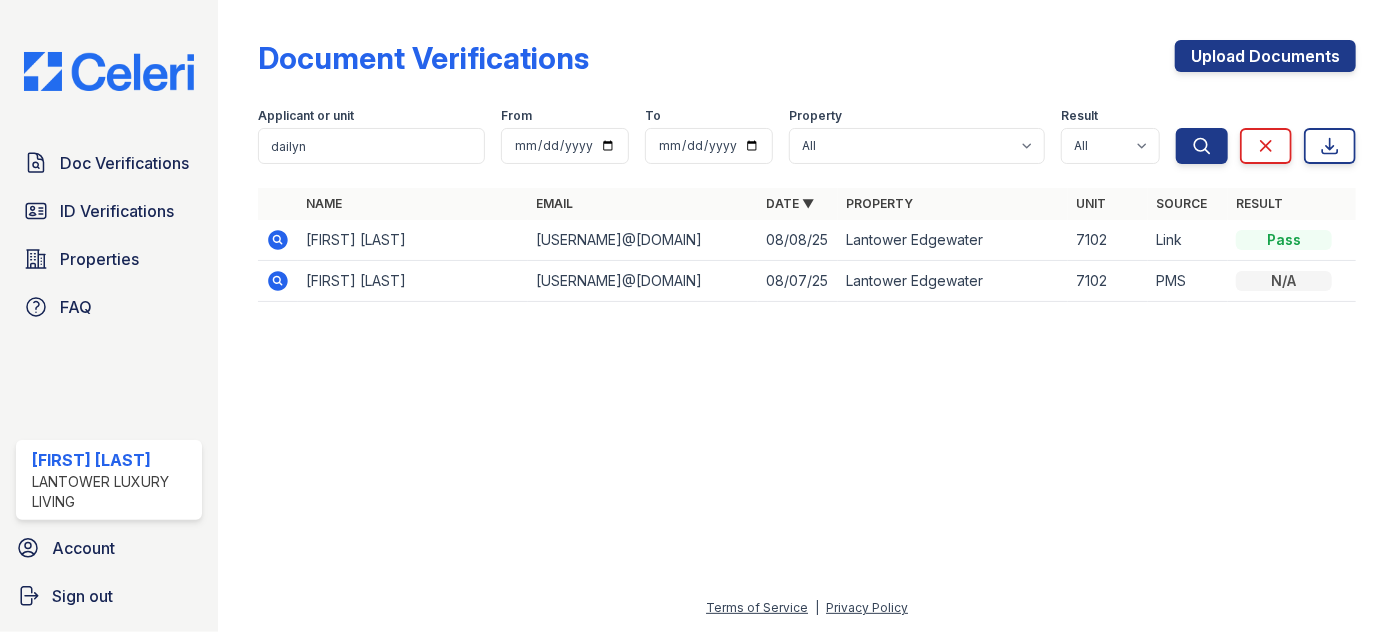 click 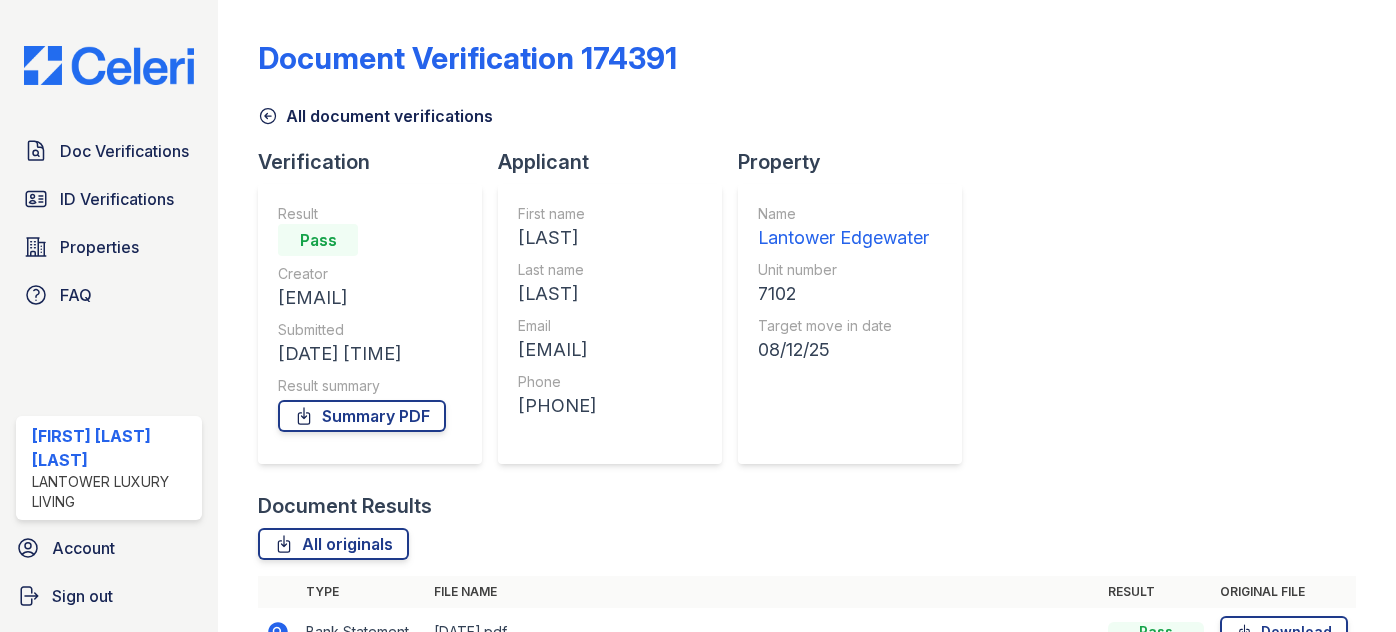 scroll, scrollTop: 0, scrollLeft: 0, axis: both 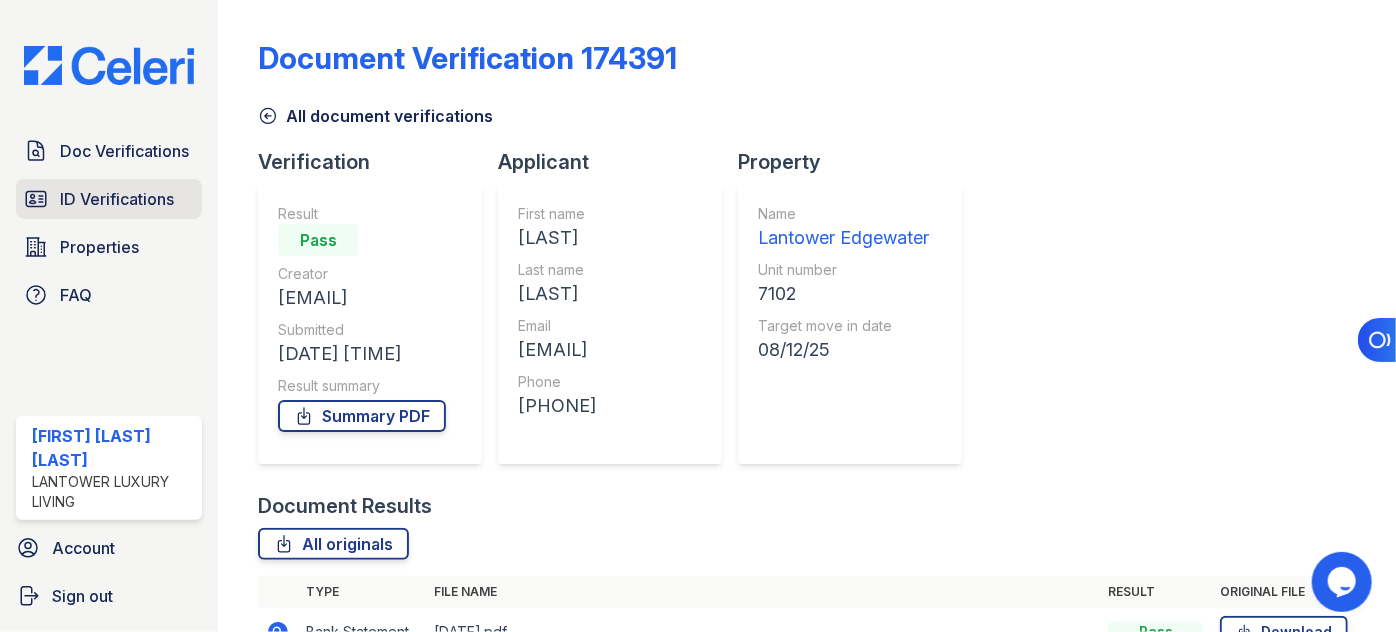 click on "ID Verifications" at bounding box center (117, 199) 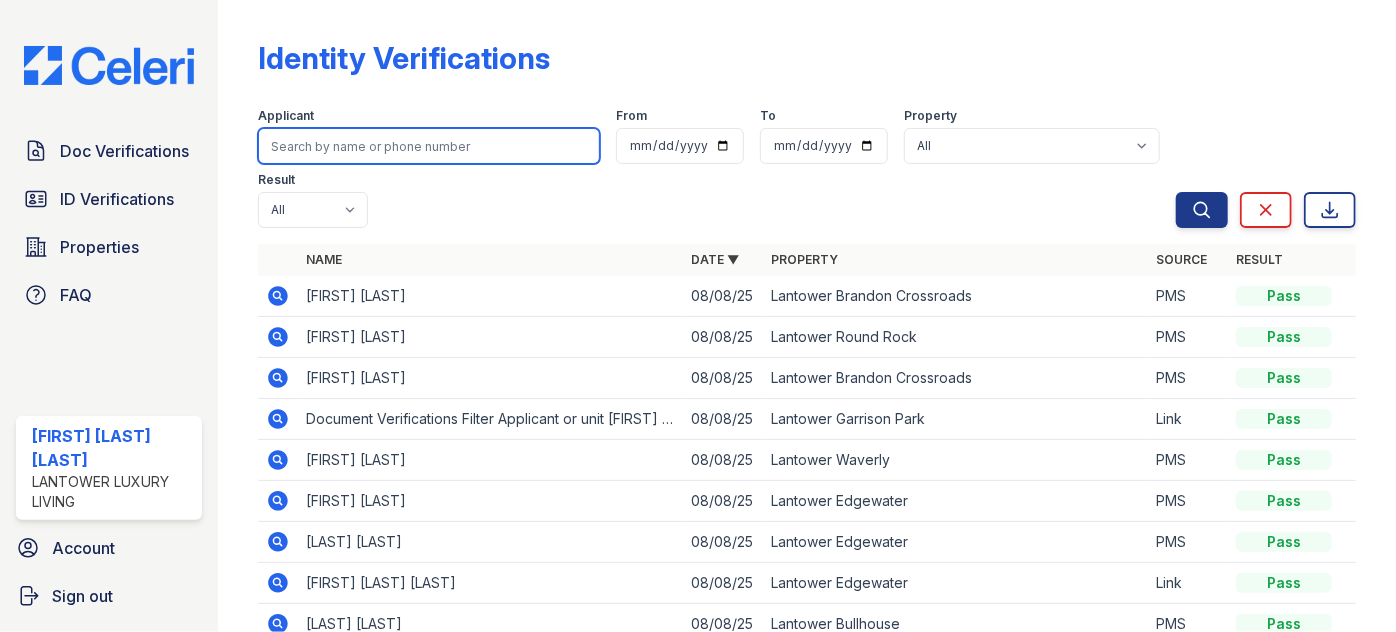 drag, startPoint x: 365, startPoint y: 144, endPoint x: 386, endPoint y: 134, distance: 23.259407 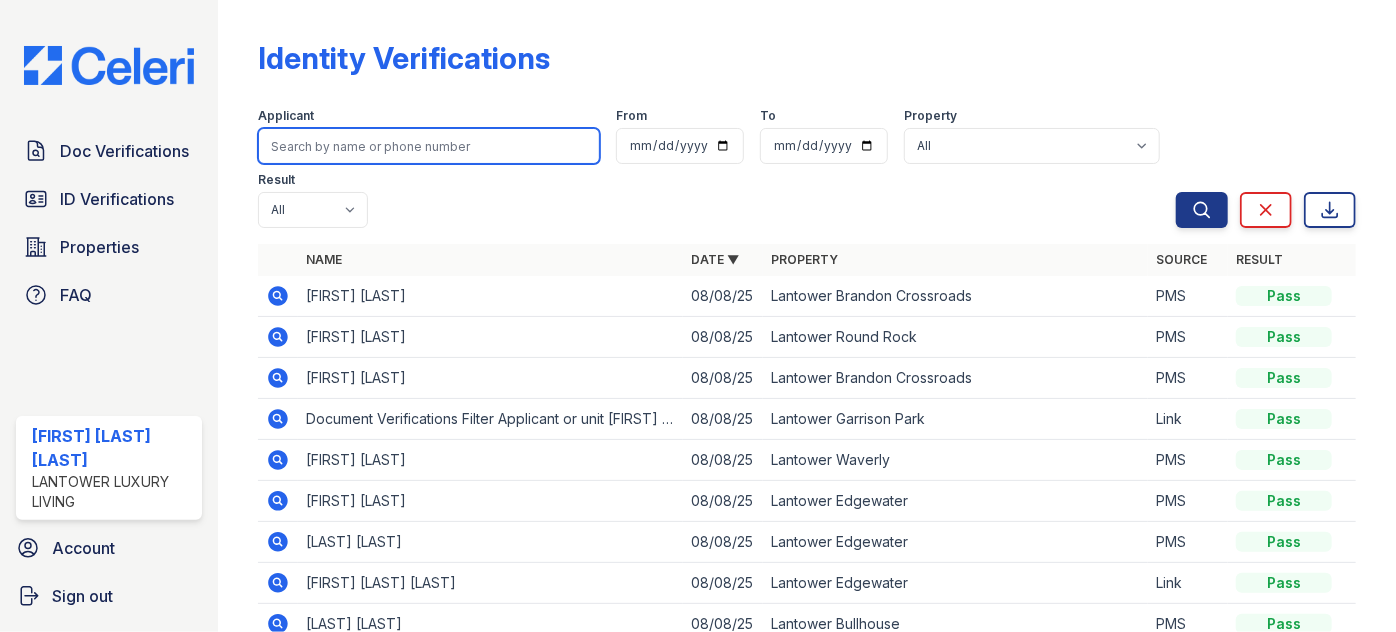 click at bounding box center [429, 146] 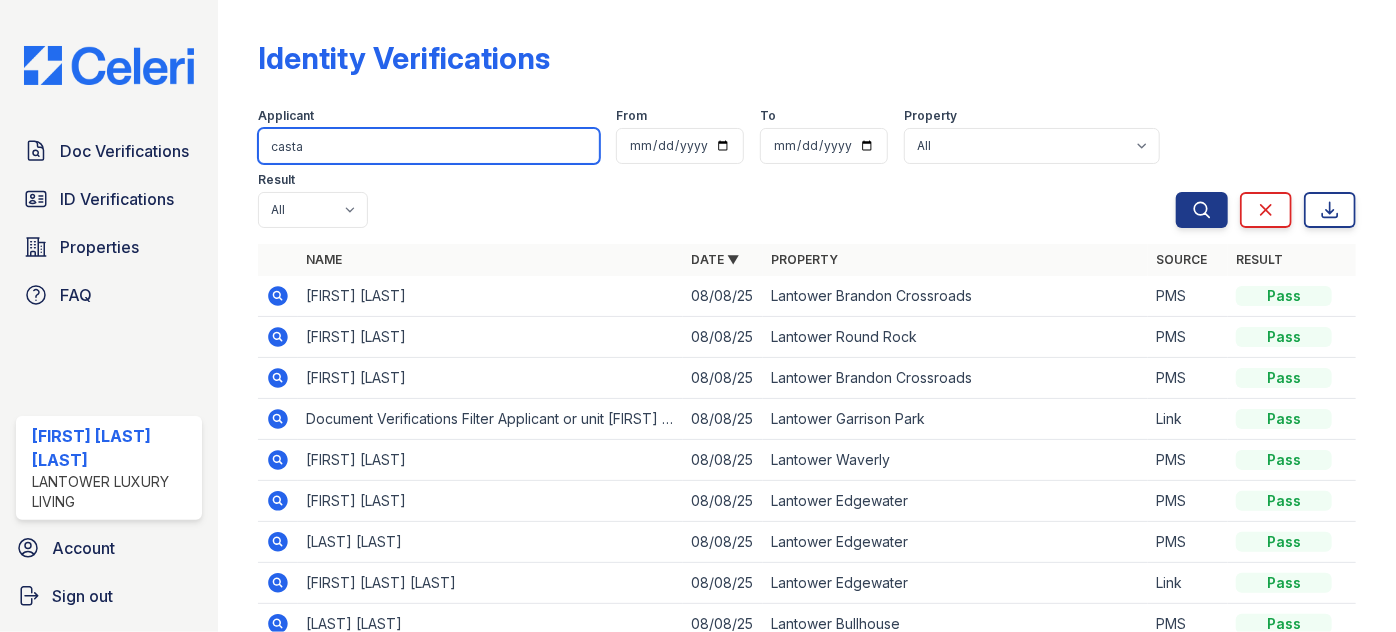 type on "casta" 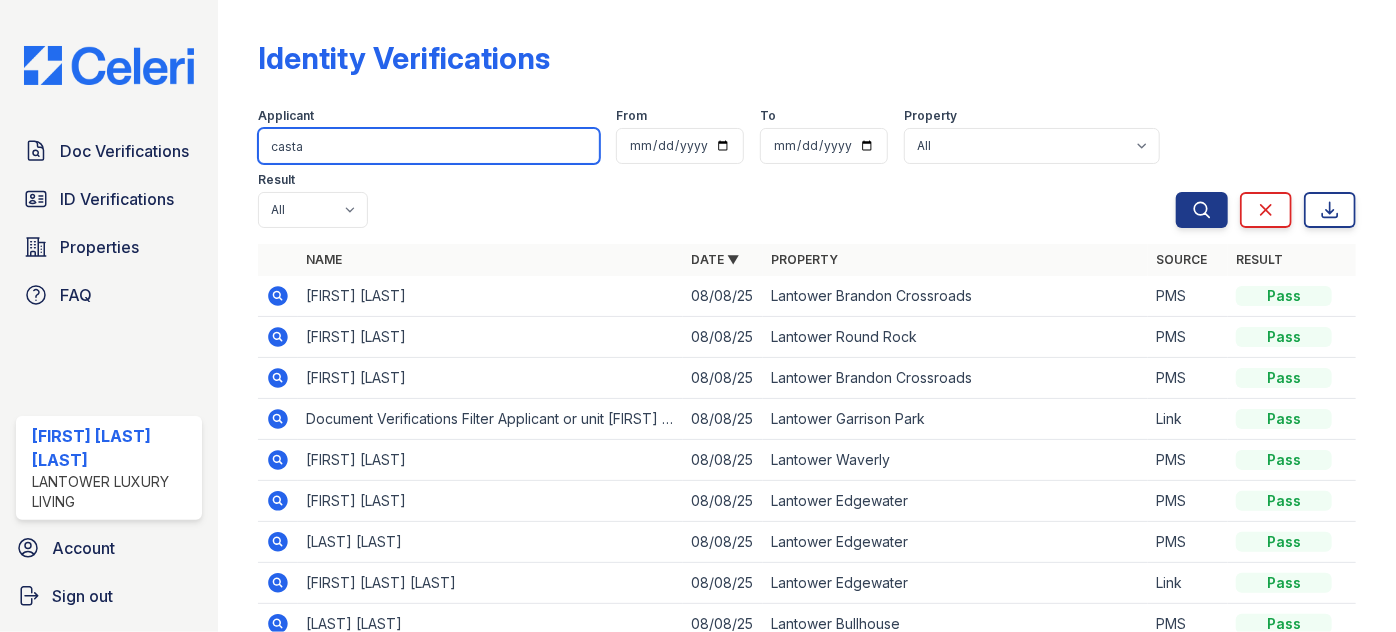 click on "Search" at bounding box center [1202, 210] 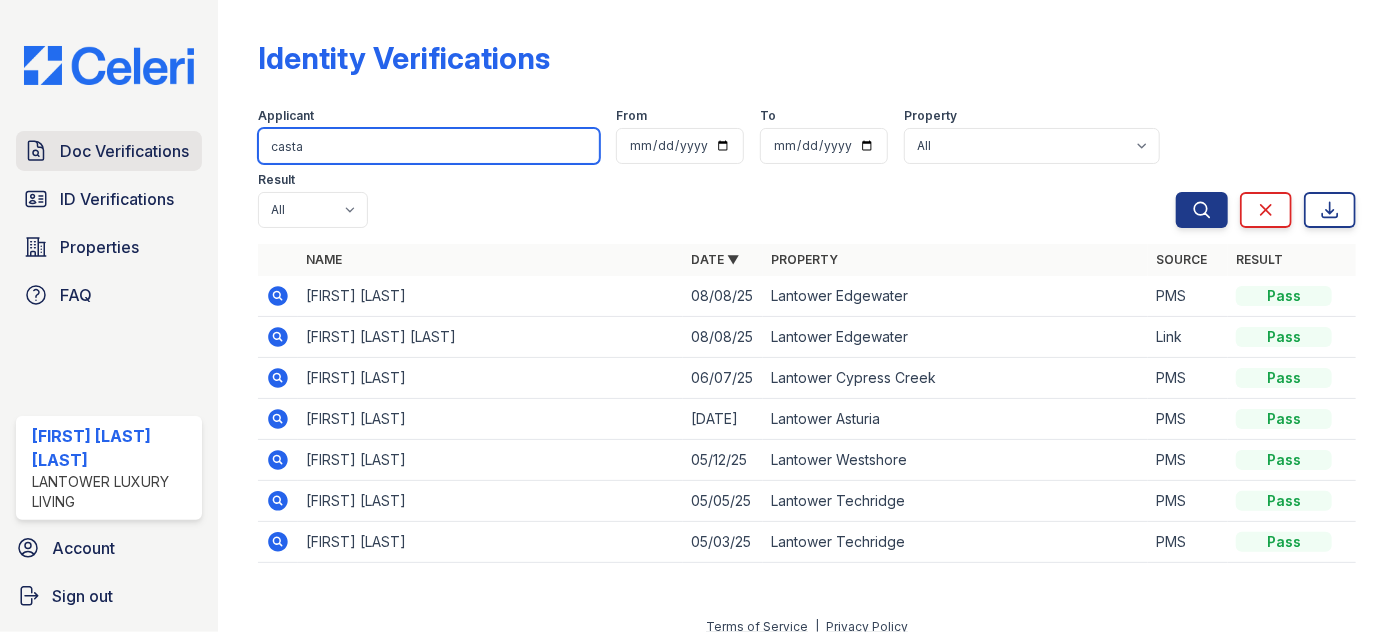 drag, startPoint x: 246, startPoint y: 154, endPoint x: 197, endPoint y: 162, distance: 49.648766 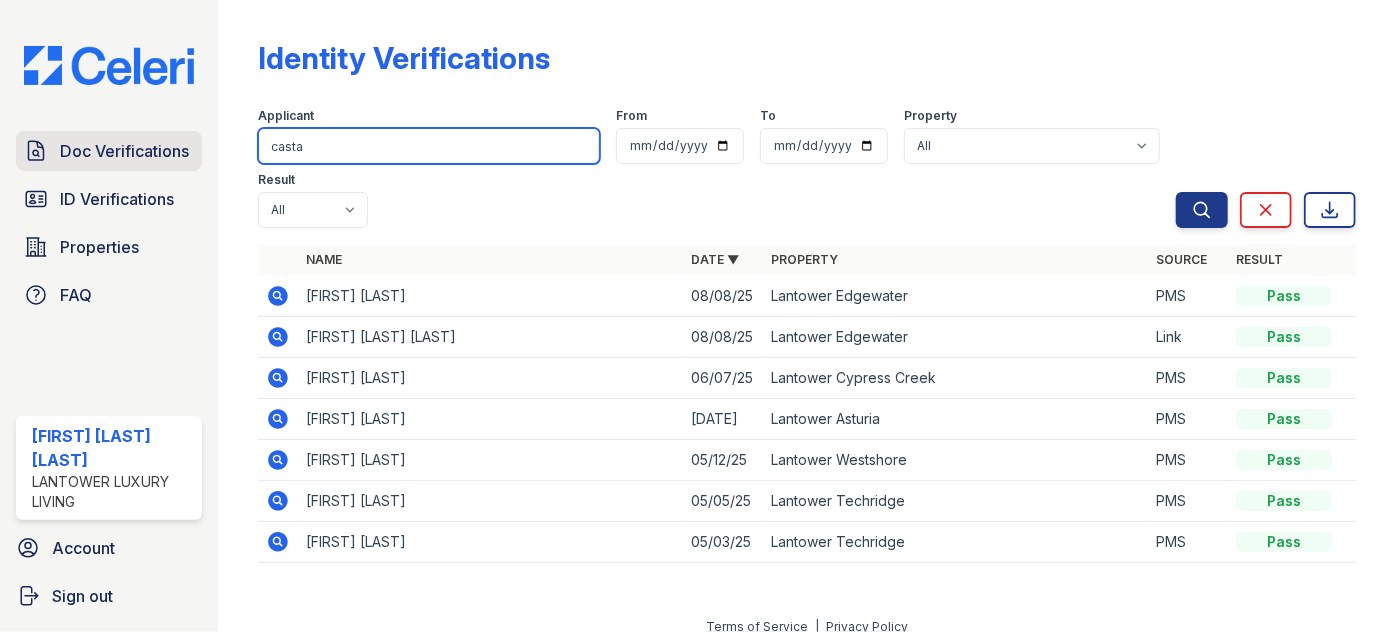 click on "Doc Verifications
Upload Documents
Filter
Applicant or unit
[FIRST] [LAST]
From
To
Property
All
Lantower Ambrosio
Lantower Asturia
Lantower Brandon Crossroads
Lantower Bullhouse
Lantower Cypress Creek
Lantower Edgewater
Lantower Garrison Park
Lantower Grande Flats
Lantower Grande Pines
Lantower Legacy Lakes
Lantower Midtown
Lantower Round Rock
Lantower Techridge
Lantower Waverly
Lantower West Love
Lantower Weston Corners
Lantower Westshore
Realm at Patterson Place
Residences at the Collection
South Side on Lamar
The Cortona
Tortuga Bay
Result
All
Pass
Caution
Fail
N/a
Search
Clear
Export
Search
Clear
Export
Name
Email
Date ▼
Property
Unit" at bounding box center [698, 316] 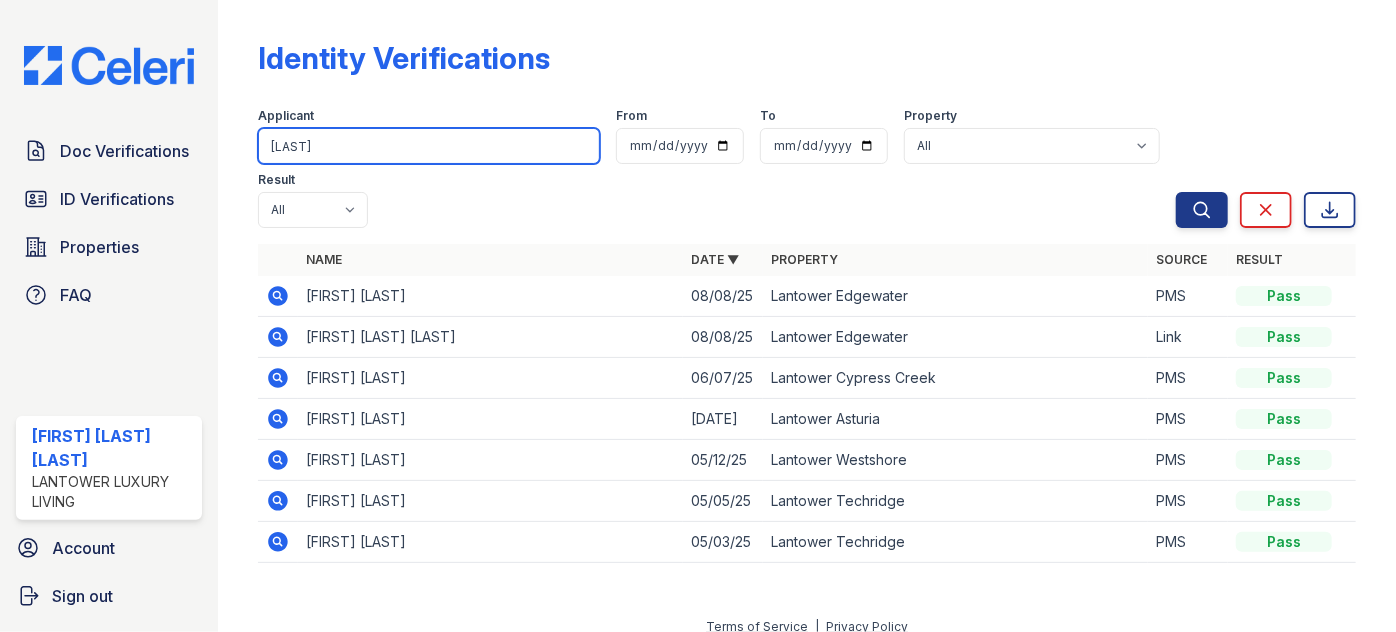 type on "[LAST]" 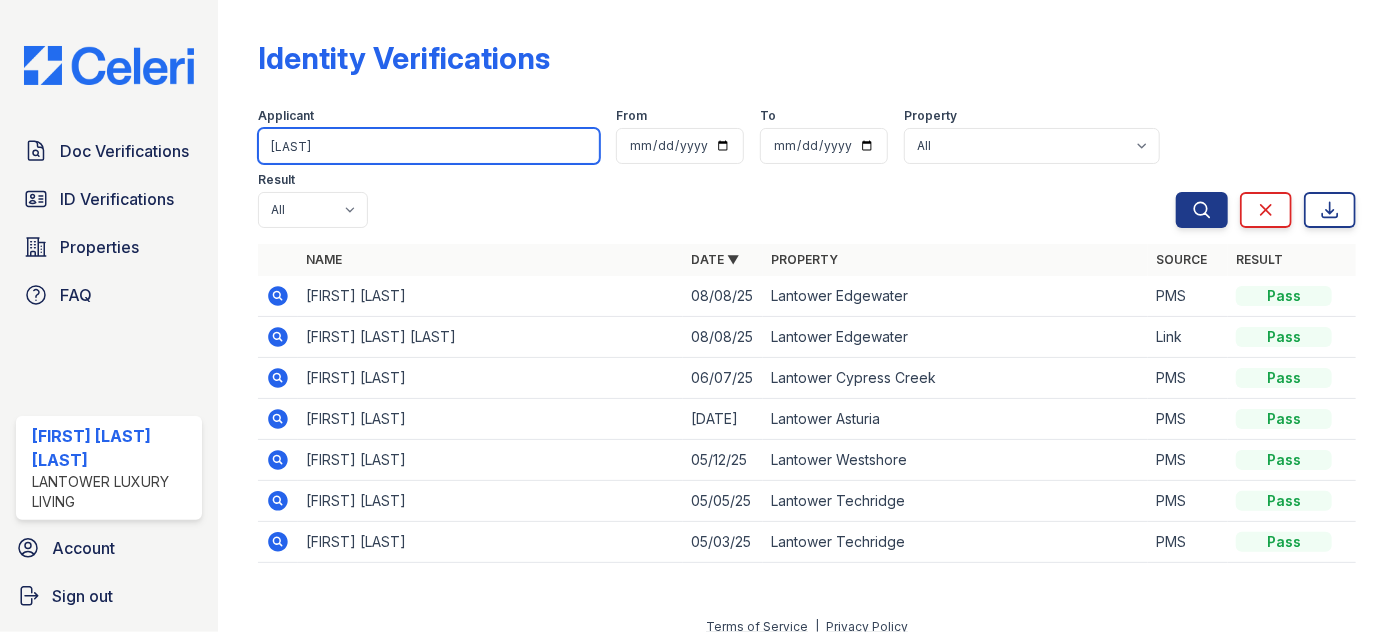 click on "Search" at bounding box center (1202, 210) 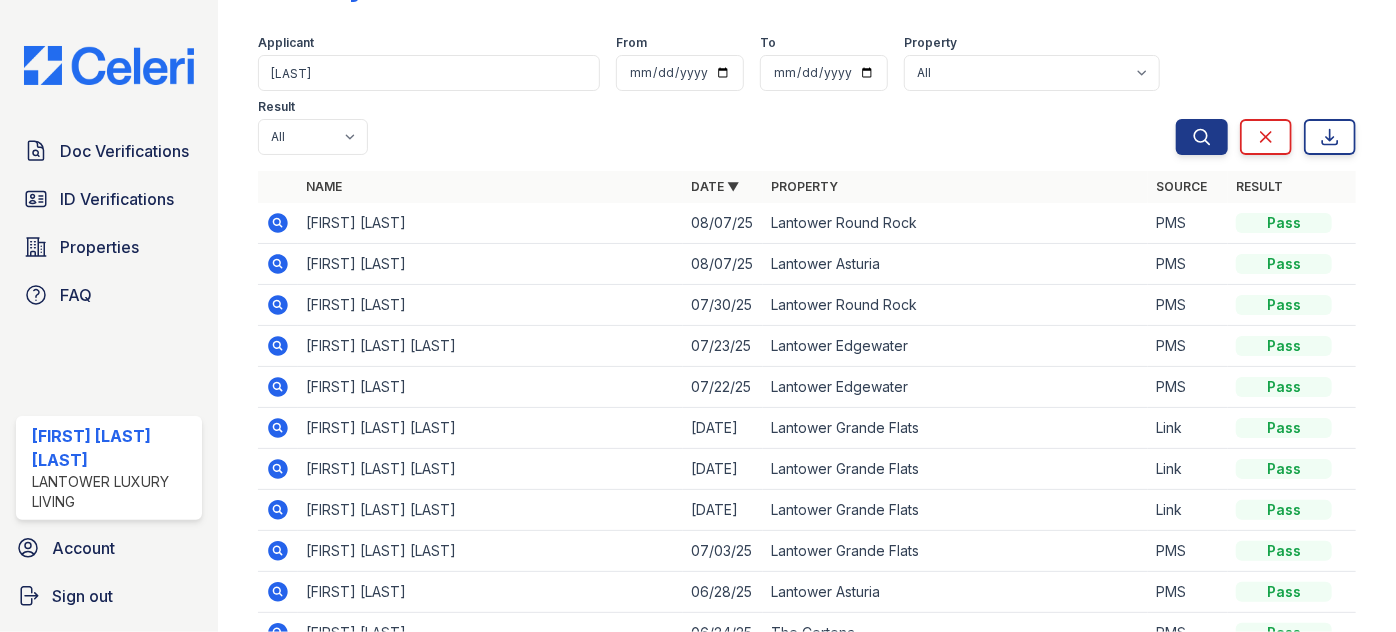 scroll, scrollTop: 0, scrollLeft: 0, axis: both 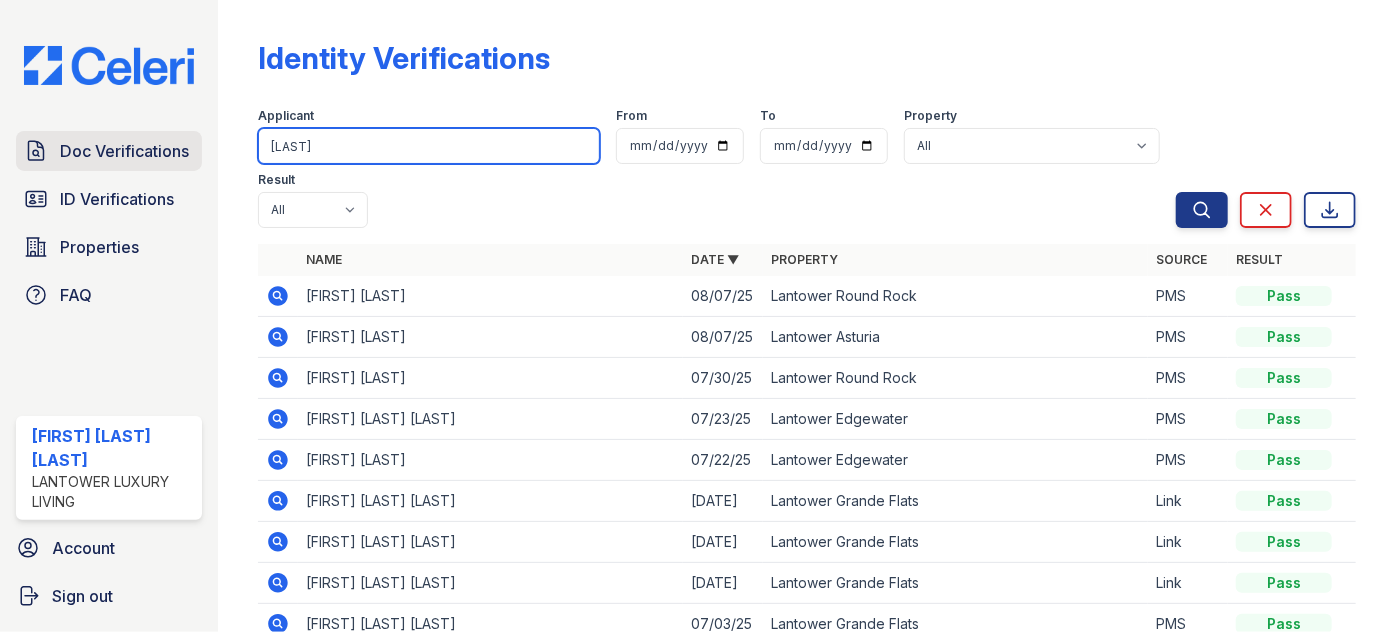 drag, startPoint x: 330, startPoint y: 162, endPoint x: 74, endPoint y: 159, distance: 256.01758 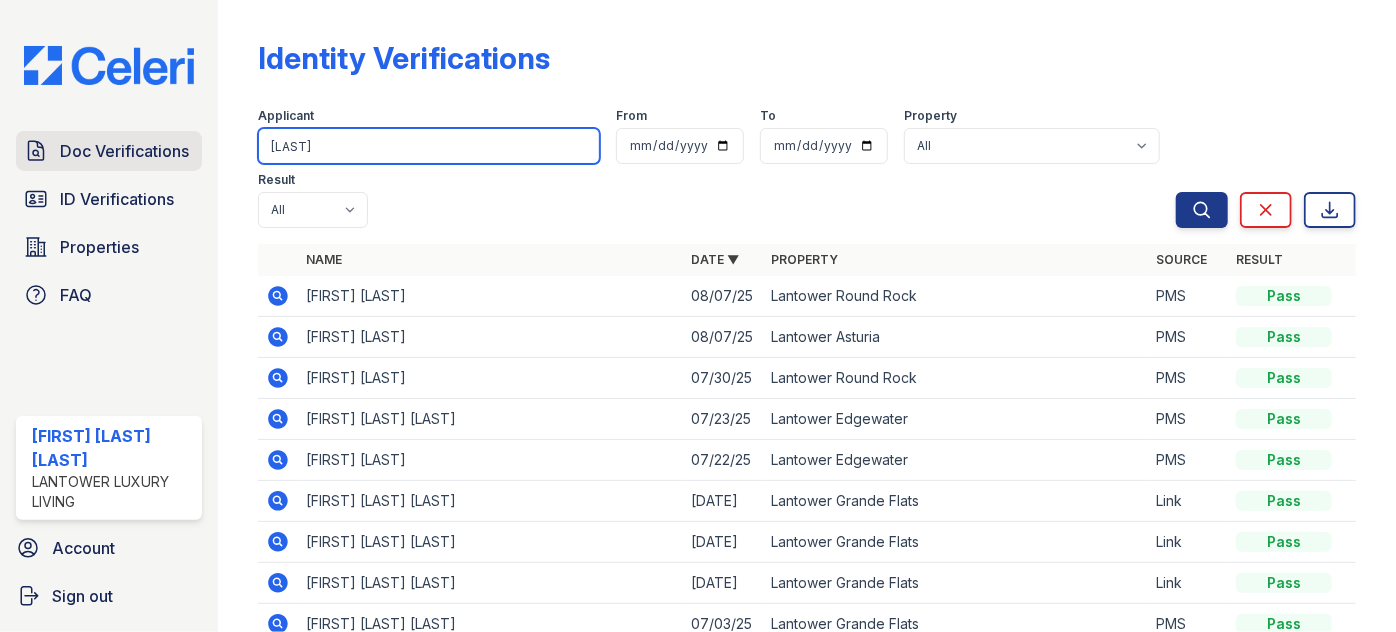click on "Doc Verifications
ID Verifications
Properties
FAQ
[FIRST] [LAST]
Lantower Luxury Living
Account
Sign out
Identity Verifications
Filter
Applicant
[LAST]
From
To
Property
All
Lantower Ambrosio
Lantower Asturia
Lantower Brandon Crossroads
Lantower Bullhouse
Lantower Cypress Creek
Lantower Edgewater
Lantower Garrison Park
Lantower Grande Flats
Lantower Grande Pines
Lantower Legacy Lakes
Lantower Midtown
Lantower Round Rock
Lantower Techridge
Lantower Waverly
Lantower West Love
Lantower Weston Corners
Lantower Westshore
Realm at Patterson Place
Residences at Collection
South Side on Lamar" at bounding box center (698, 316) 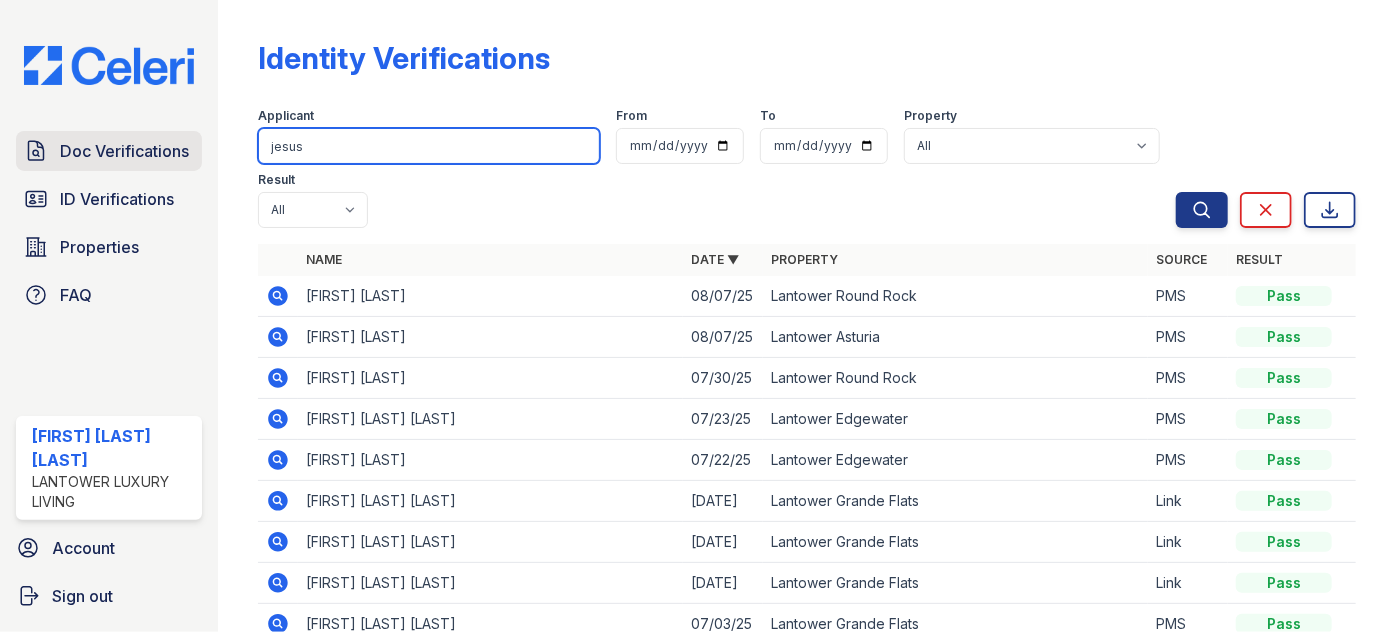 type on "jesus" 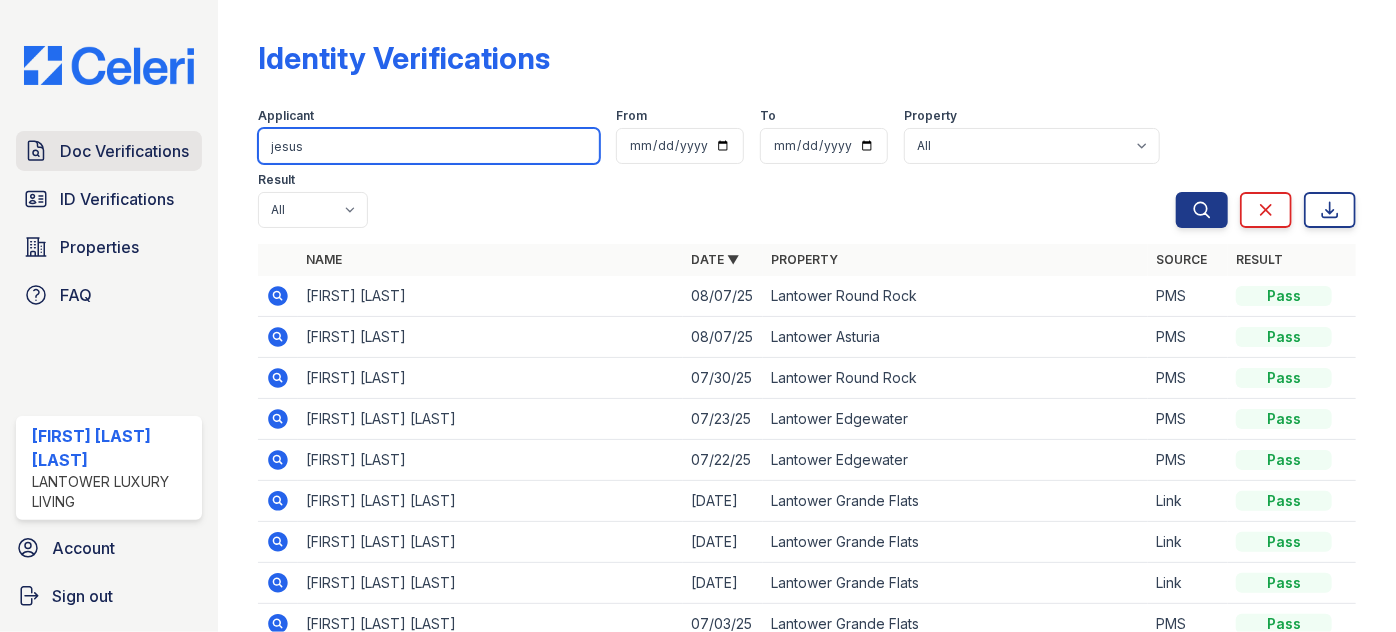 click on "Search" at bounding box center [1202, 210] 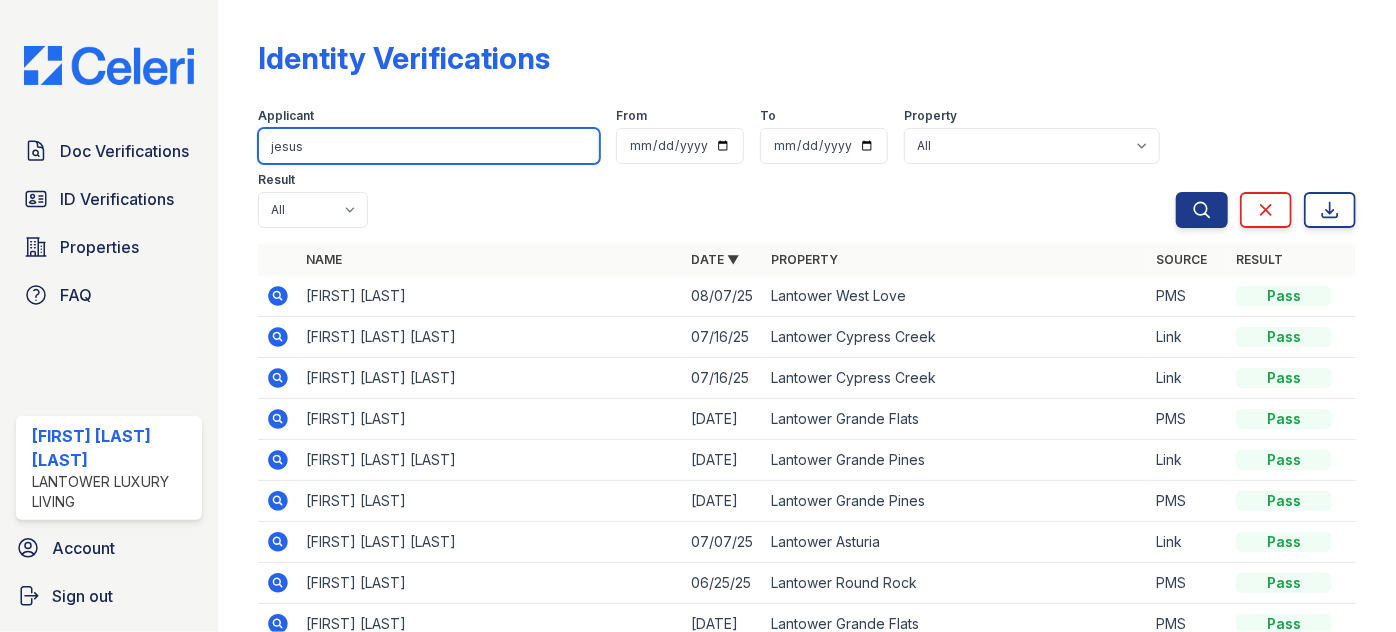 click on "jesus" at bounding box center (429, 146) 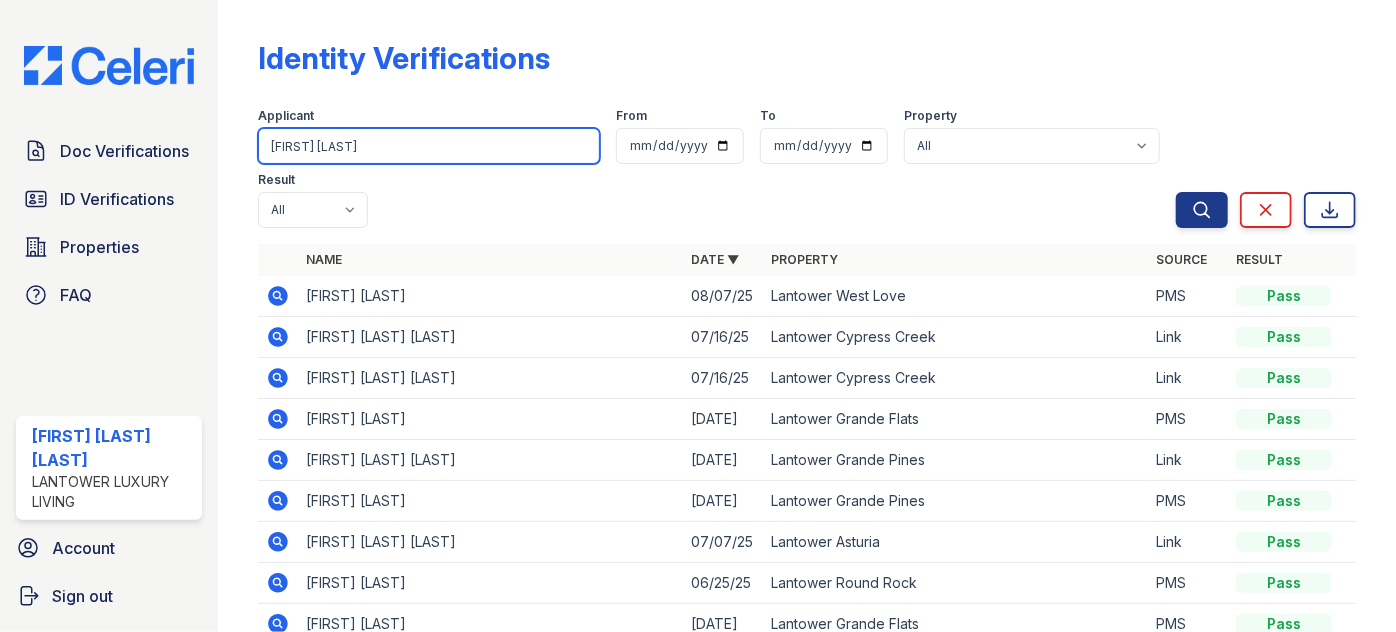 type on "[FIRST] [LAST]" 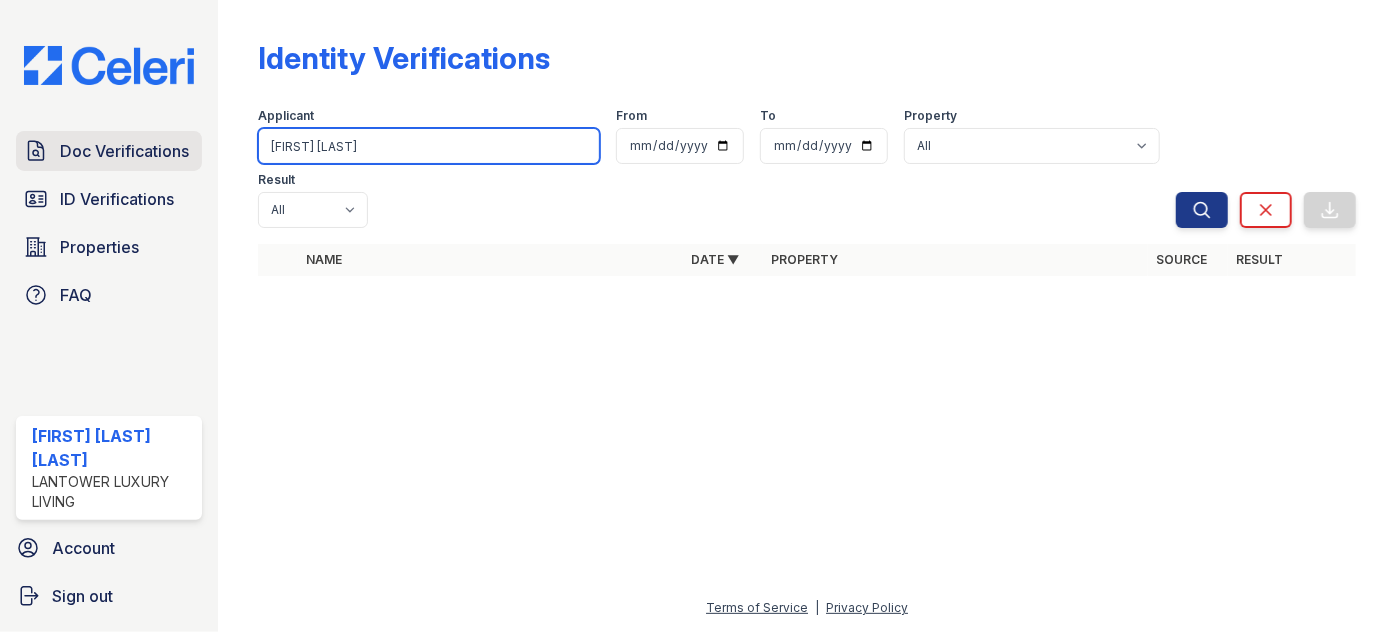 drag, startPoint x: 372, startPoint y: 141, endPoint x: 182, endPoint y: 150, distance: 190.21304 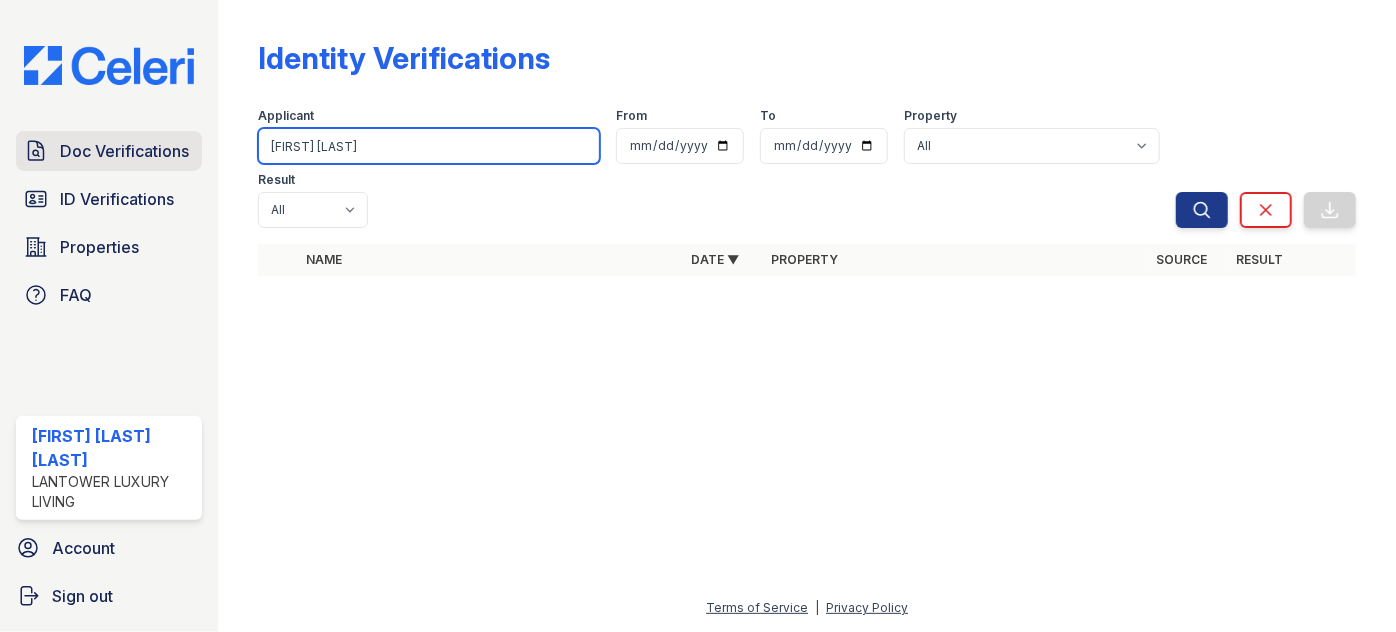 click on "Doc Verifications
ID Verifications
Properties
FAQ
[FIRST] [LAST]
Lantower Luxury Living
Account
Sign out
Identity Verifications
Filter
Applicant
[FIRST] [LAST]
From
To
Property
All
Lantower Ambrosio
Lantower Asturia
Lantower Brandon Crossroads
Lantower Bullhouse
Lantower Cypress Creek
Lantower Edgewater
Lantower Garrison Park
Lantower Grande Flats
Lantower Grande Pines
Lantower Legacy Lakes
Lantower Midtown
Lantower Round Rock
Lantower Techridge
Lantower Waverly
Lantower West Love
Lantower Weston Corners
Lantower Westshore
Realm at Patterson Place
Residences at the Collection
South Side on Lamar" at bounding box center [698, 316] 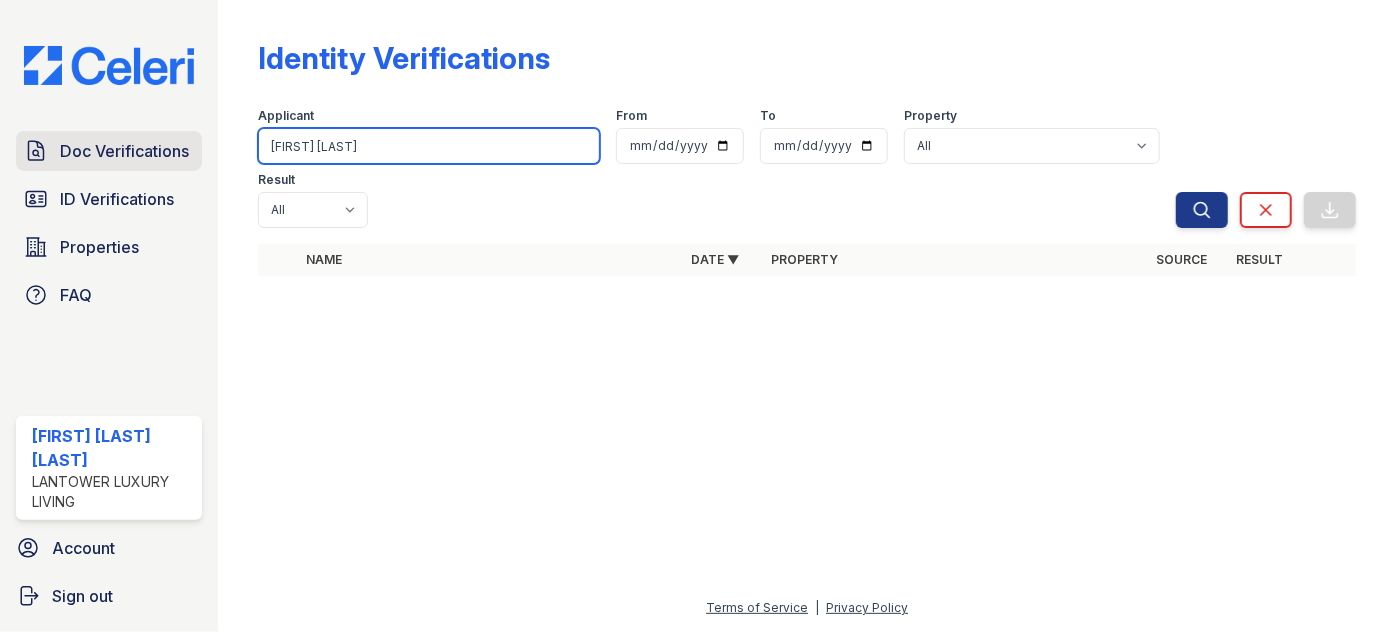 type on "[FIRST] [LAST]" 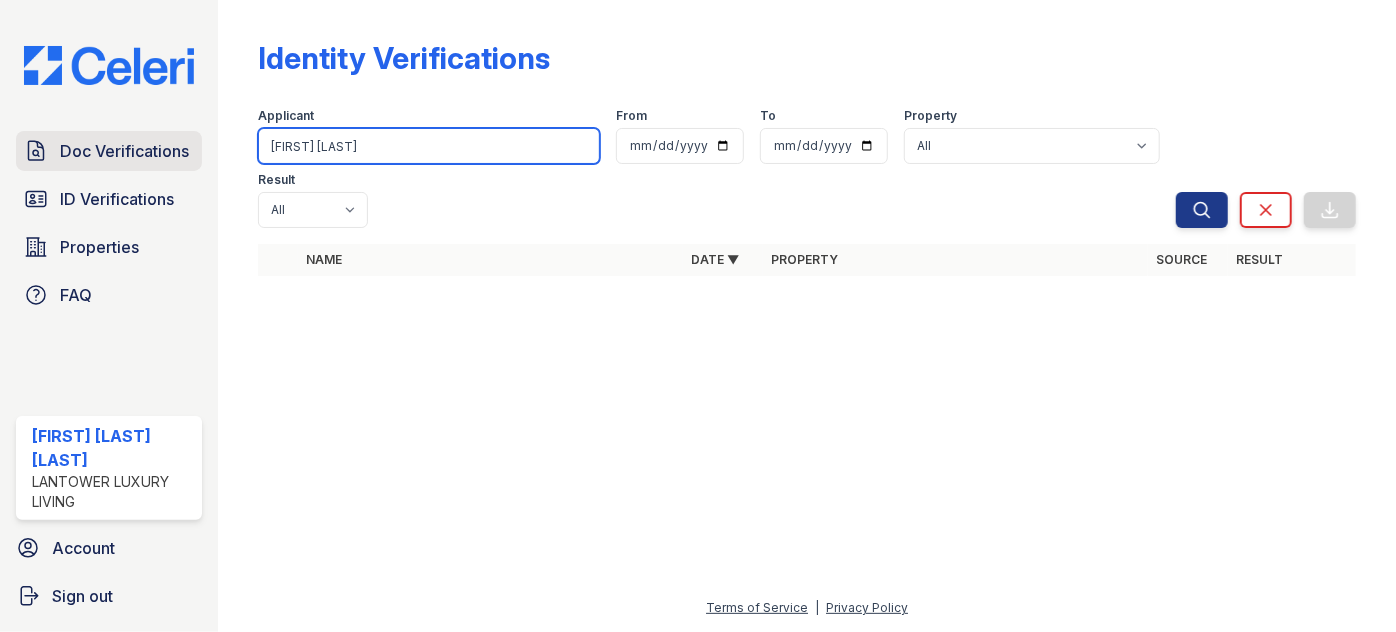 click on "Search" at bounding box center (1202, 210) 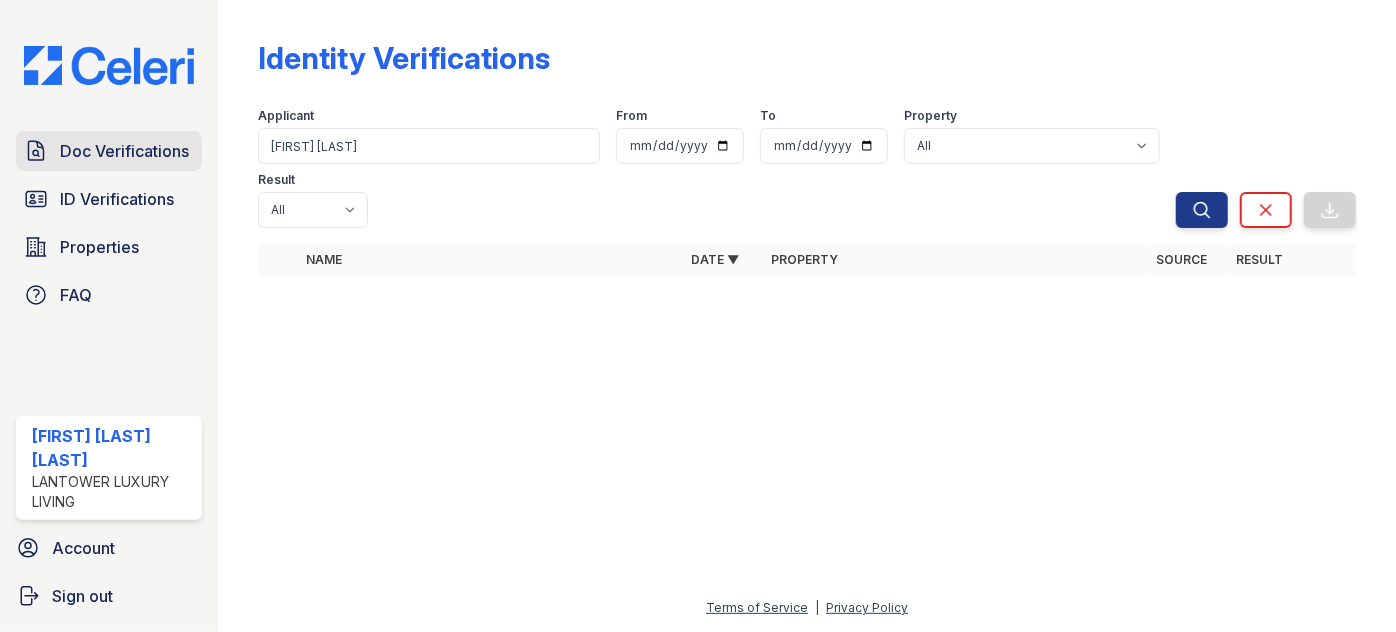 click on "Doc Verifications" at bounding box center (109, 151) 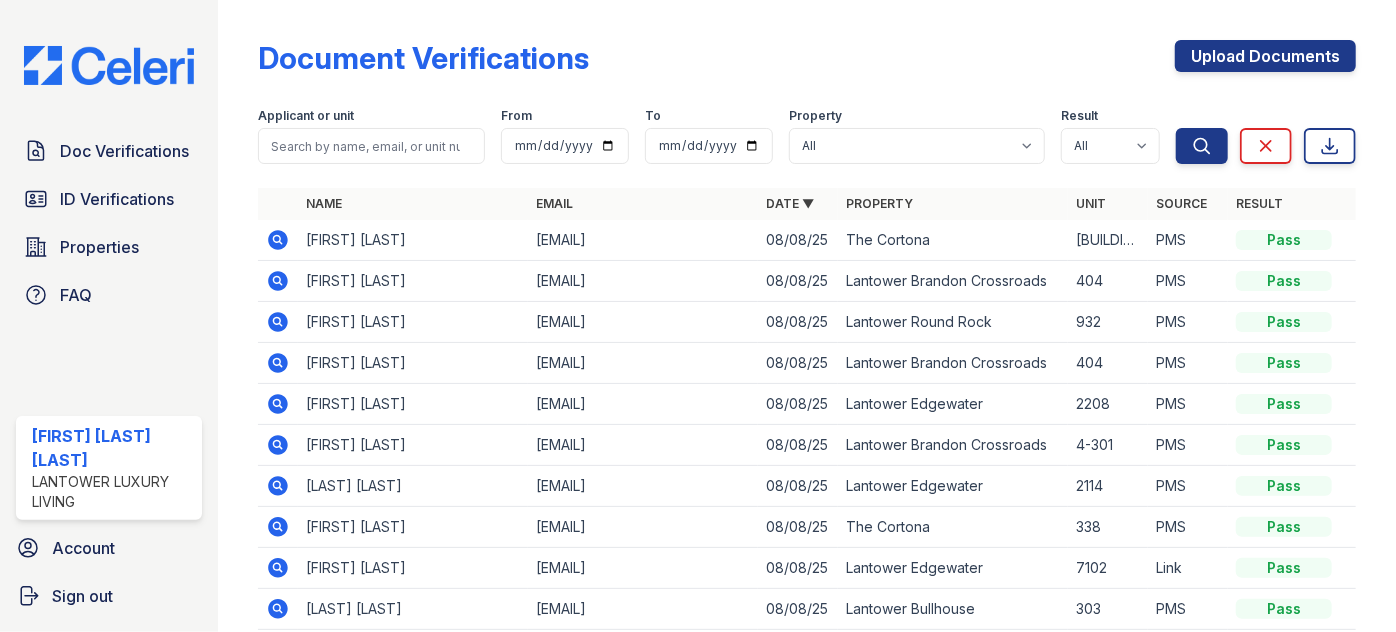 click at bounding box center [371, 146] 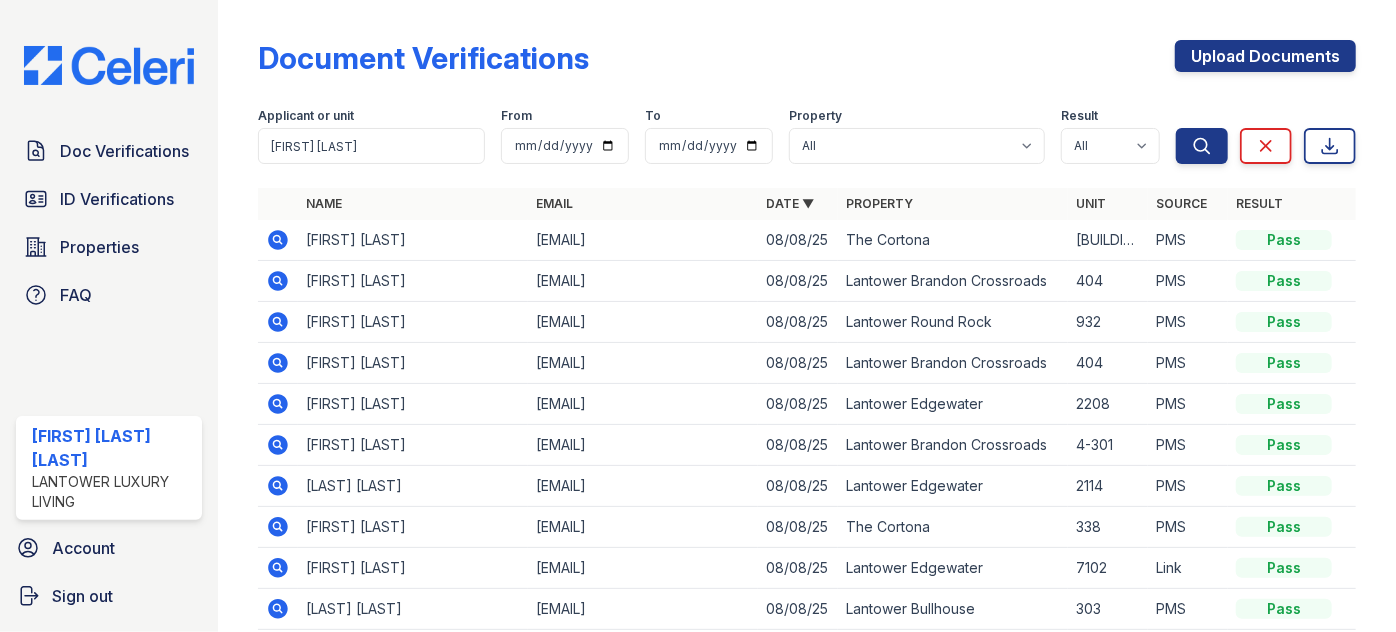 type on "[FIRST] [LAST]" 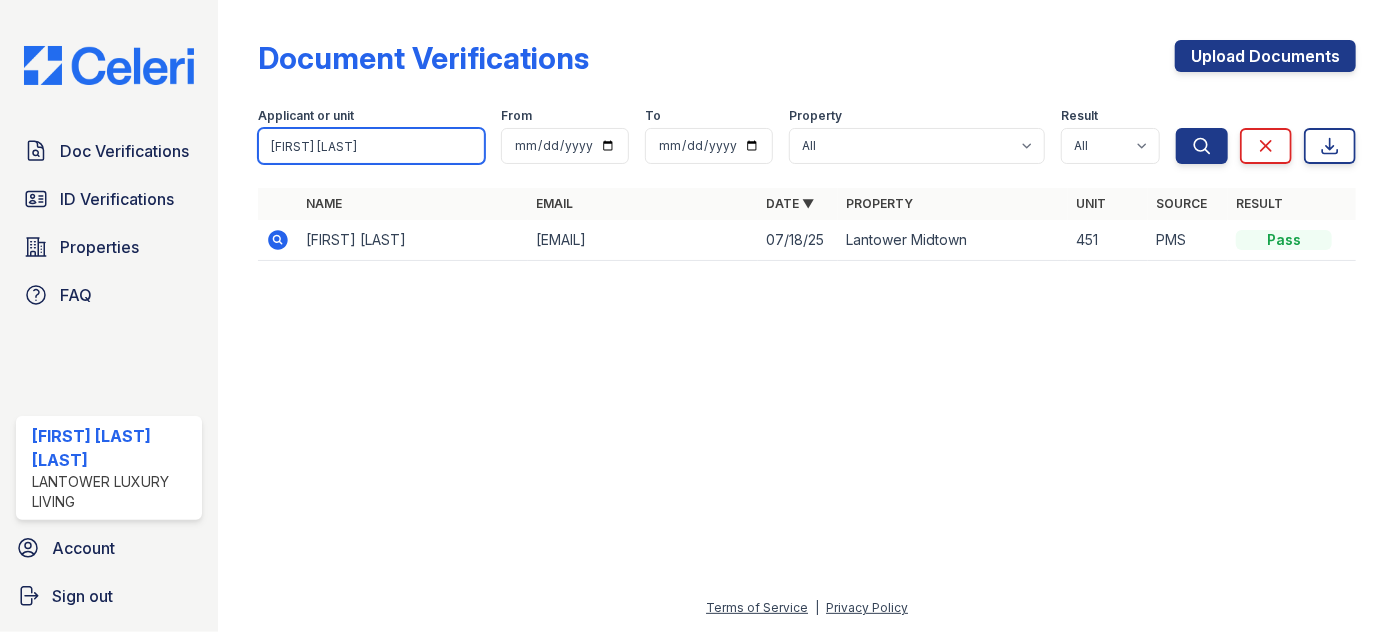 drag, startPoint x: 291, startPoint y: 144, endPoint x: 220, endPoint y: 164, distance: 73.76314 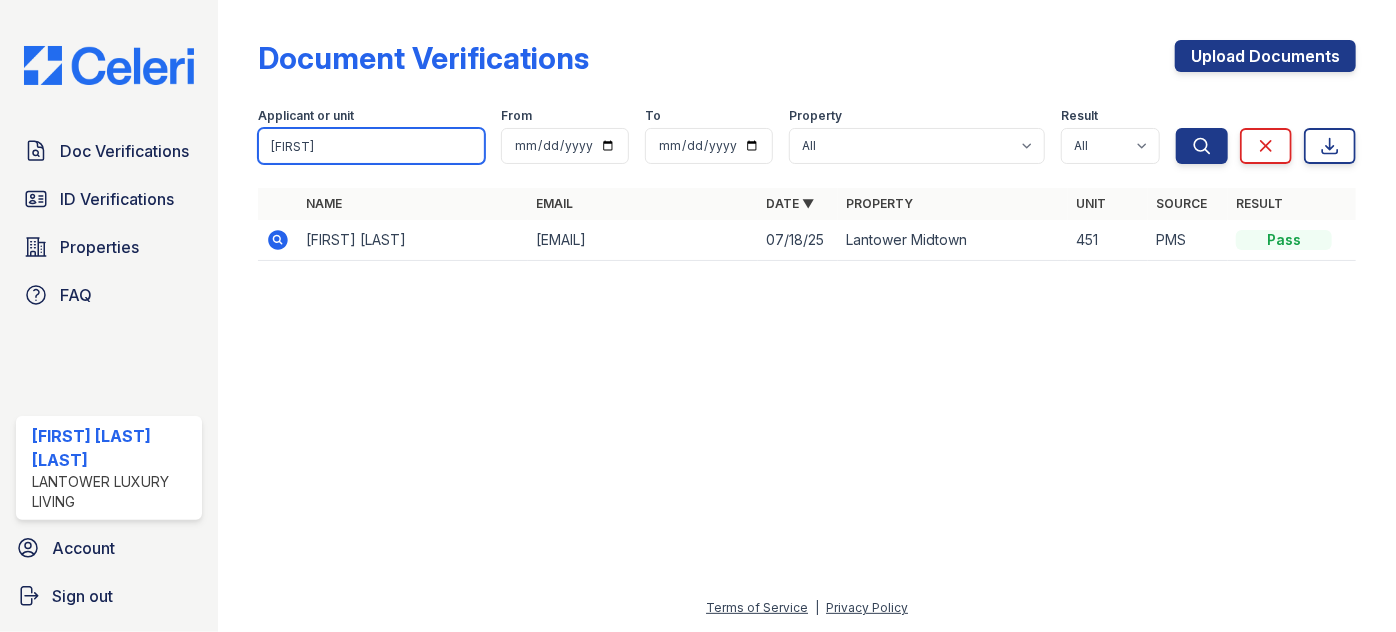 type on "[FIRST]" 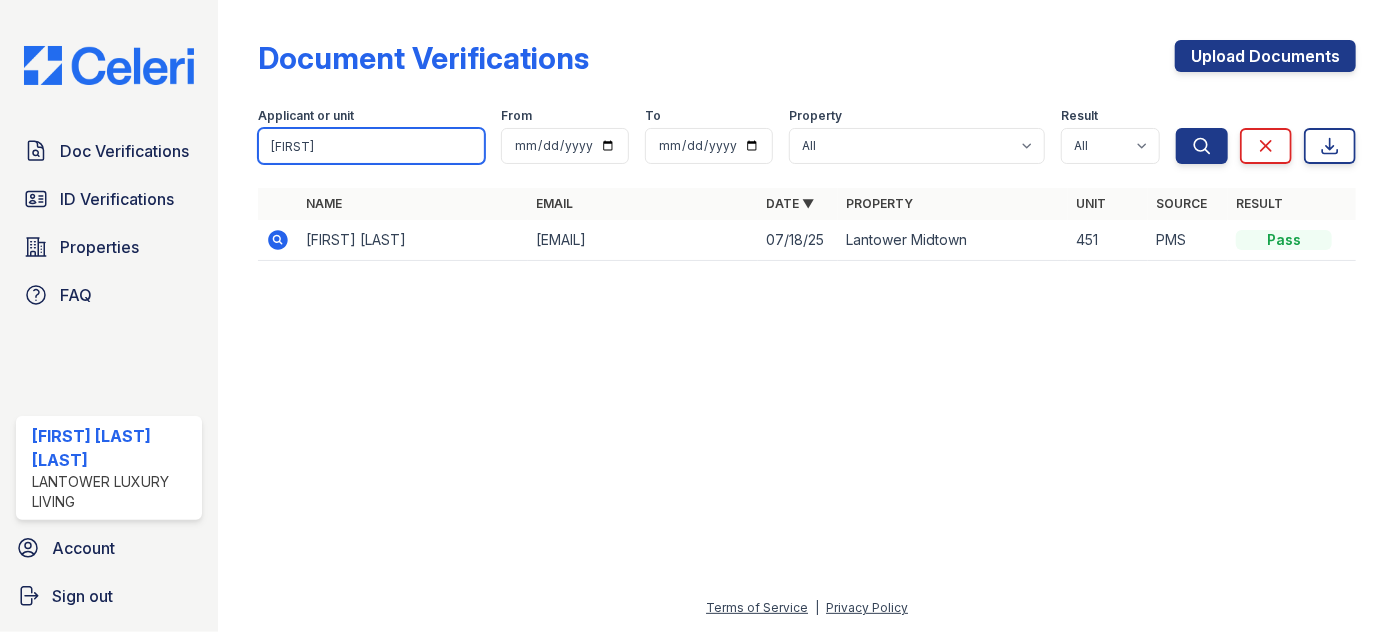 click on "Search" at bounding box center [1202, 146] 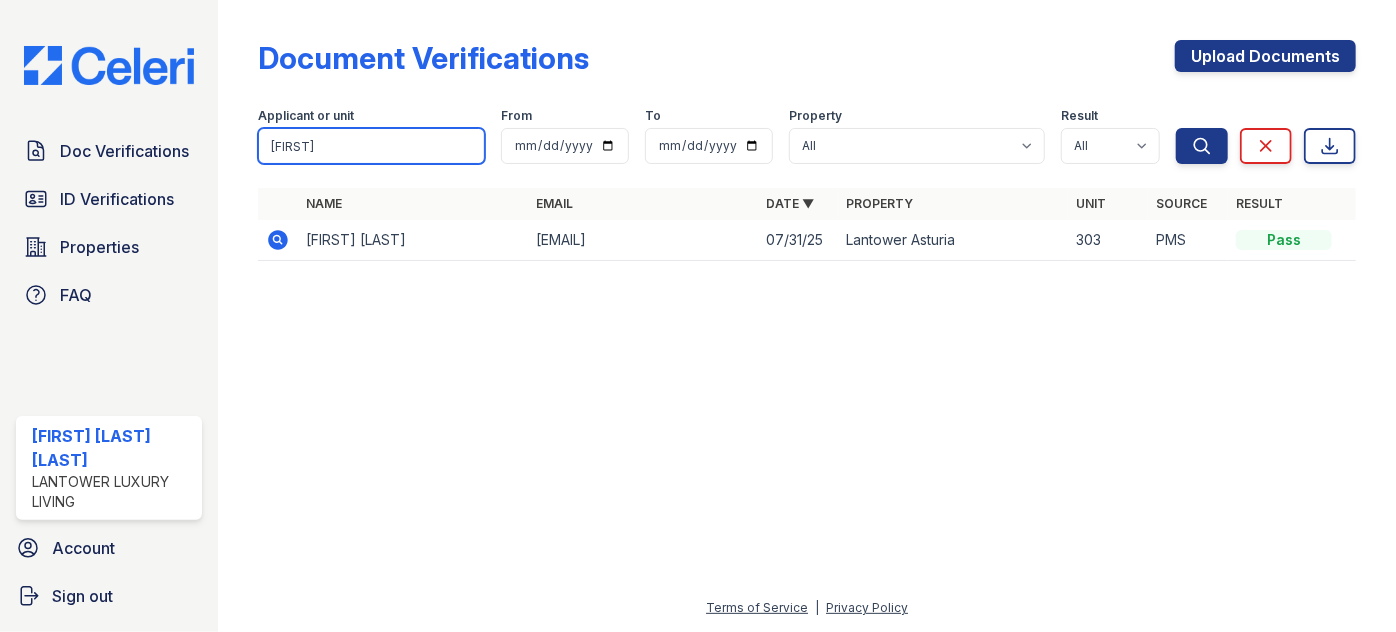 drag, startPoint x: 302, startPoint y: 153, endPoint x: 480, endPoint y: 149, distance: 178.04494 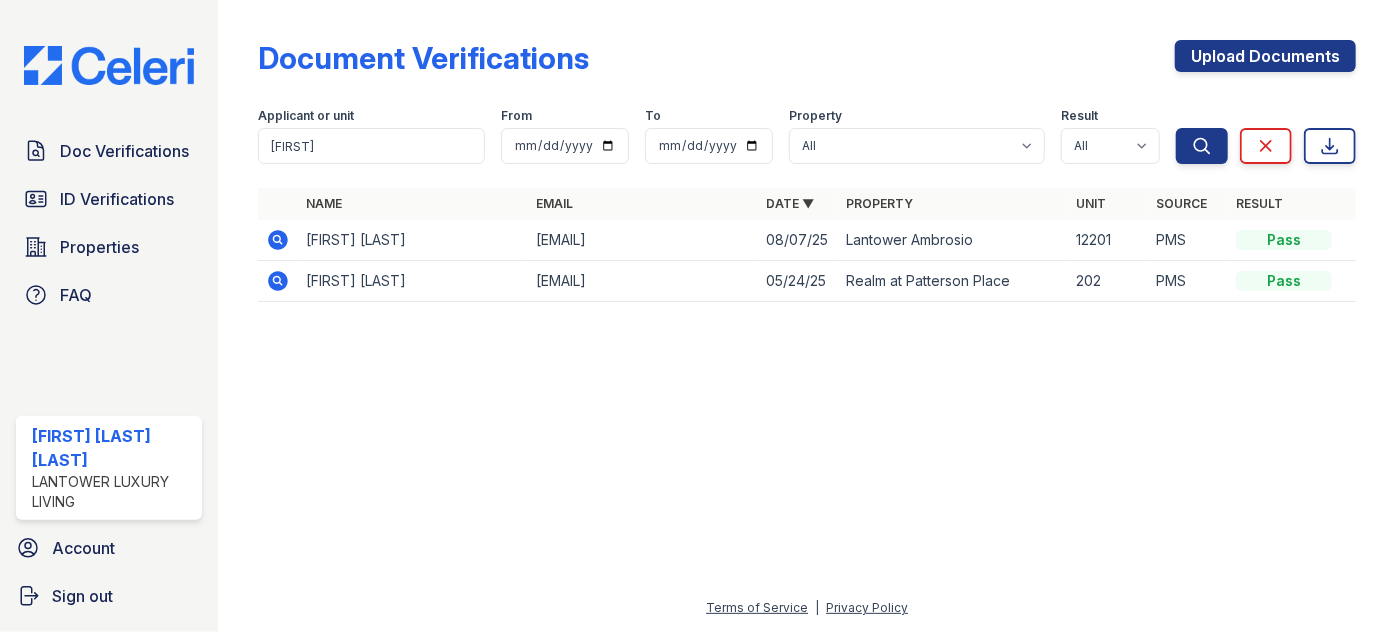 click 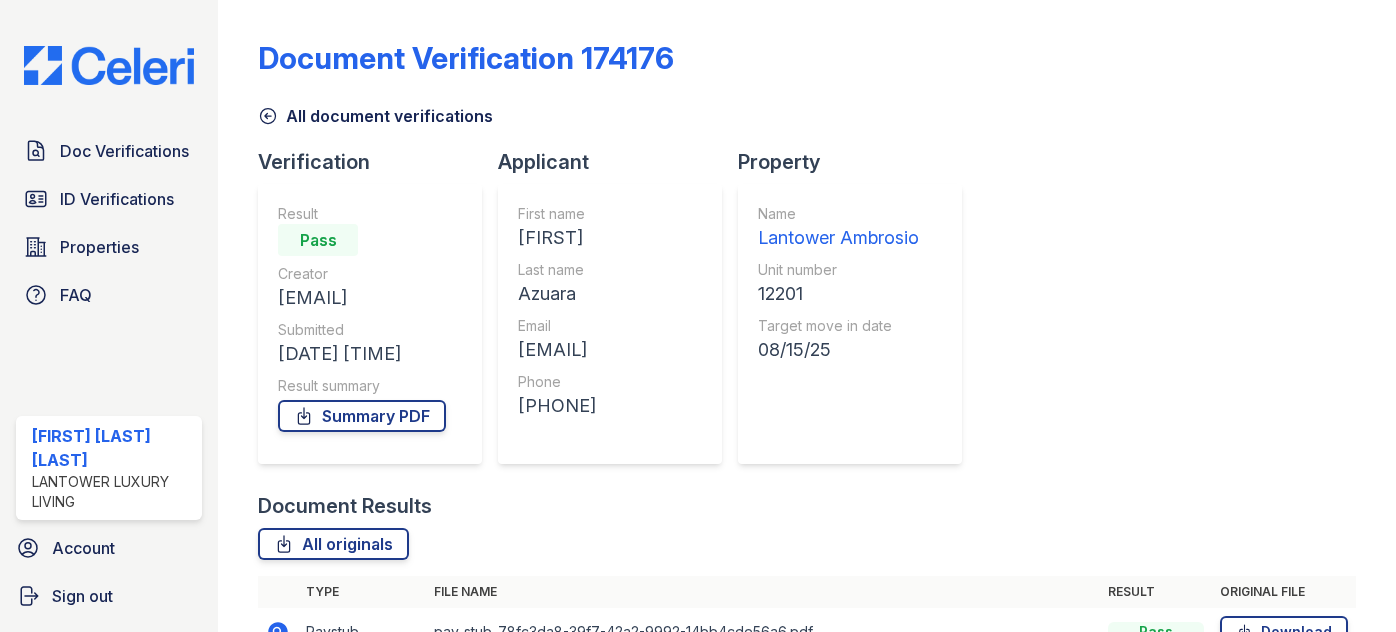 scroll, scrollTop: 0, scrollLeft: 0, axis: both 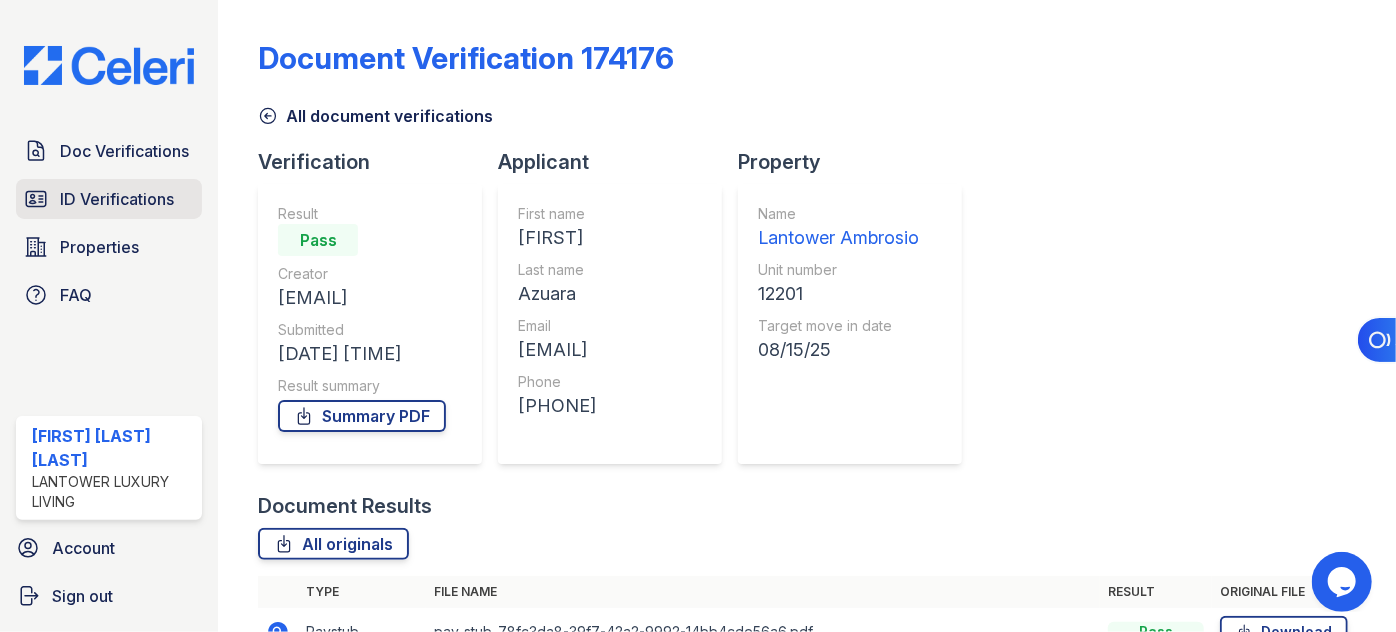 click on "ID Verifications" at bounding box center [109, 199] 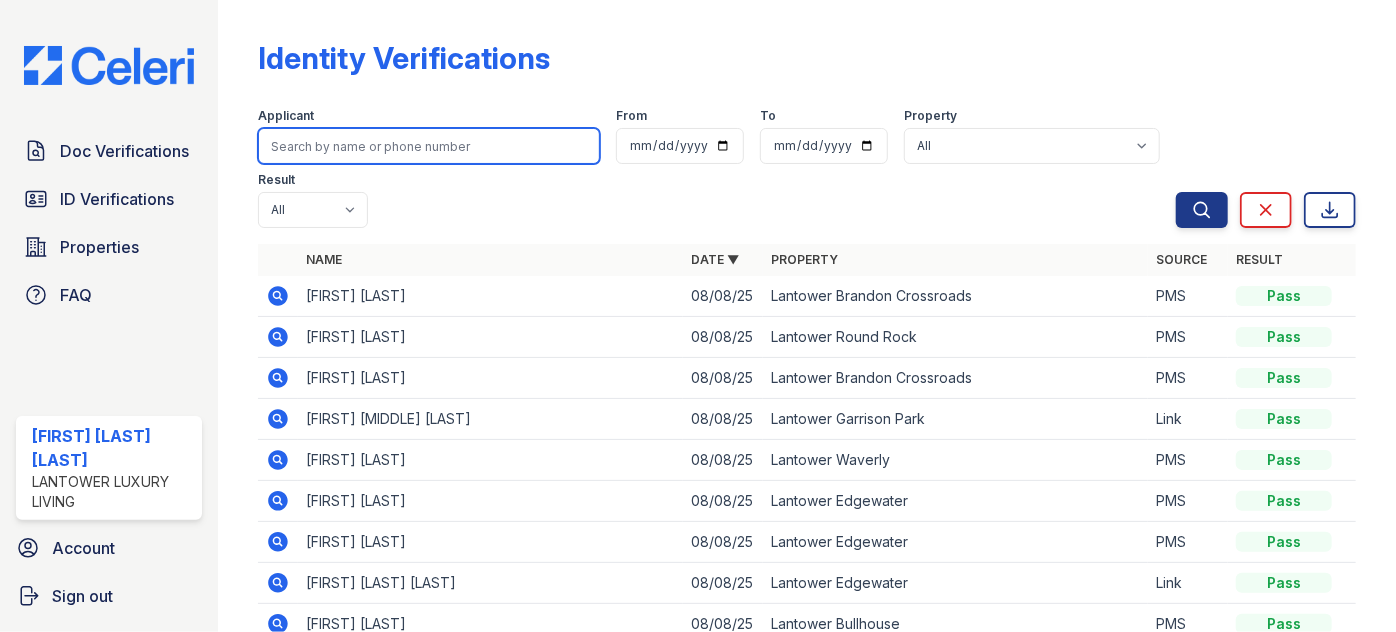 click at bounding box center [429, 146] 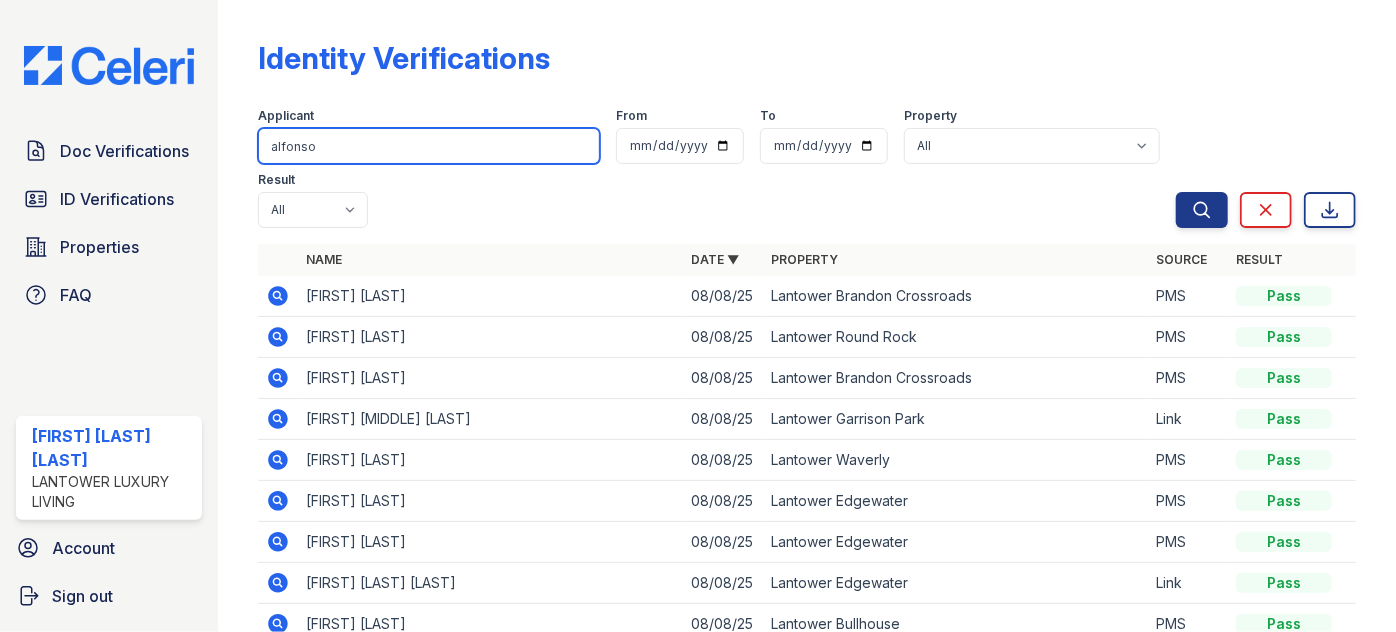 type on "alfonso" 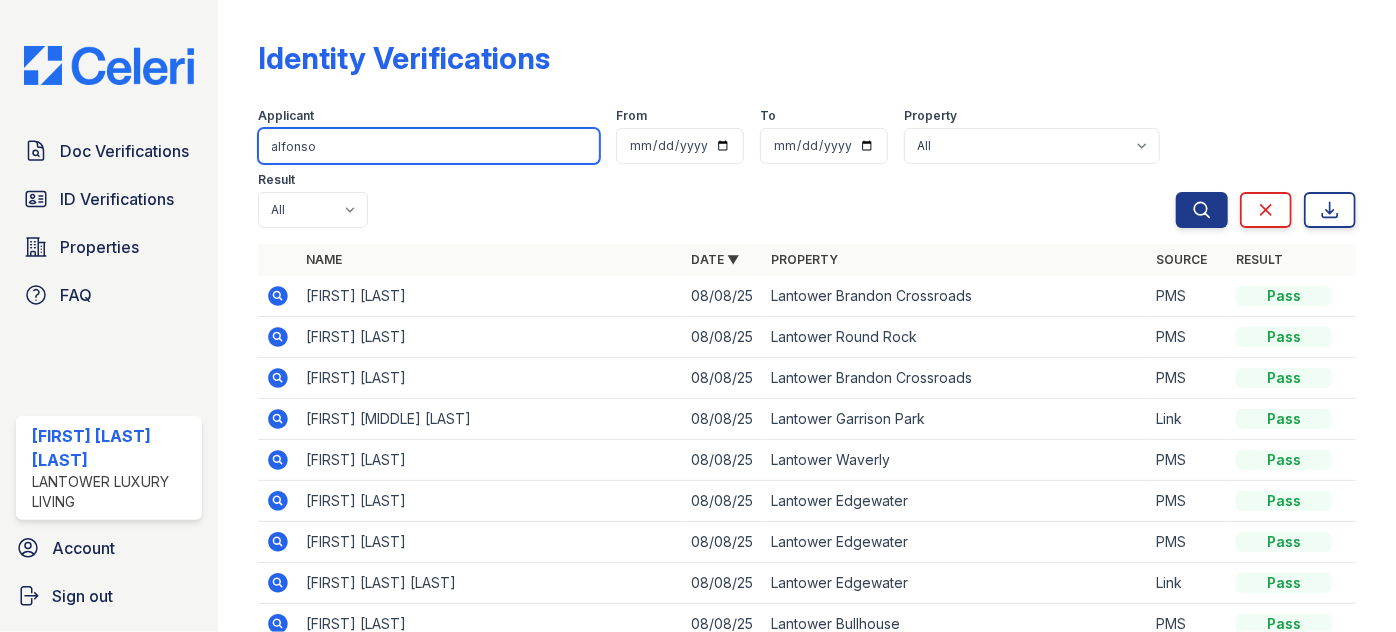 click on "Search" at bounding box center (1202, 210) 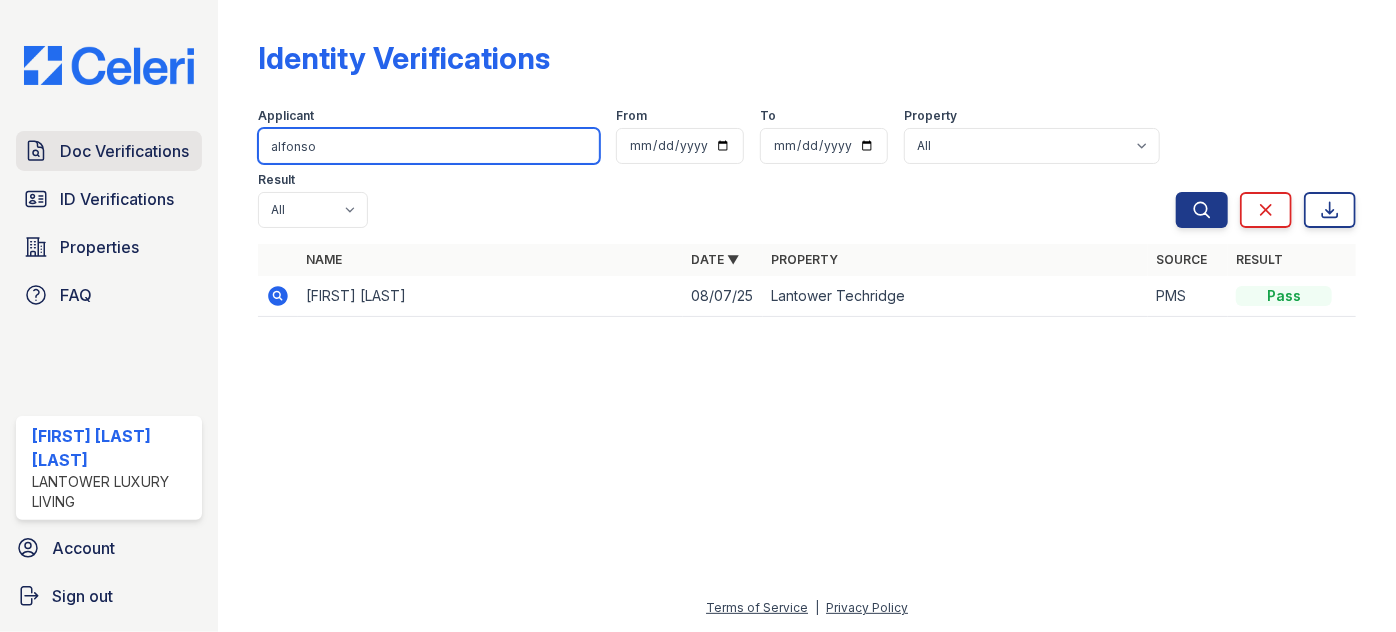 drag, startPoint x: 330, startPoint y: 135, endPoint x: 106, endPoint y: 162, distance: 225.62137 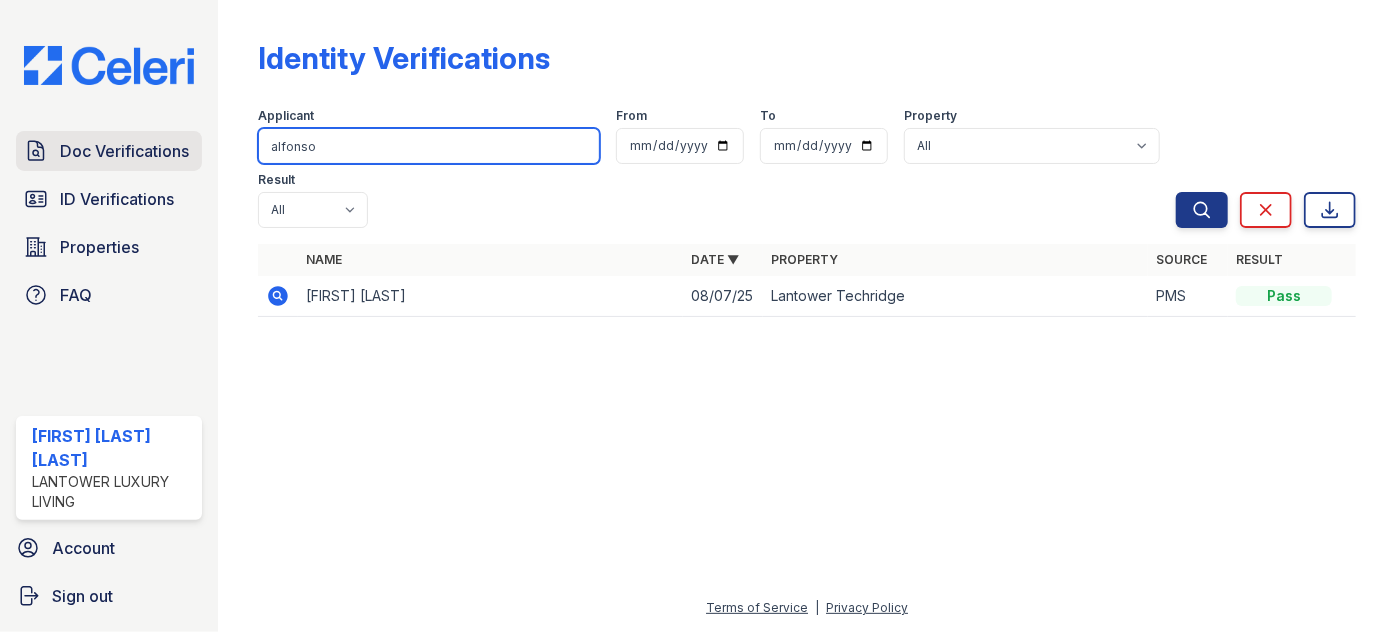 click on "Identity Verifications
Filter
Applicant
alfonso
From
To
Property
All
Lantower Ambrosio
Lantower Asturia
Lantower Brandon Crossroads
Lantower Bullhouse
Lantower Cypress Creek
Lantower Edgewater
Lantower Garrison Park
Lantower Grande Flats
Lantower Grande Pines
Lantower Legacy Lakes
Lantower Midtown
Lantower Round Rock
Lantower Techridge
Lantower Waverly
Lantower West Love
Lantower Weston Corners
Lantower Westshore
Realm at Patterson Place
Residences at the Collection
South Side on Lamar
The Cortona
Tortuga Bay
Result
All
Pass
Fail
Caution
Resubmit
Search
Clear
Export
Search
Clear
Export
Name
Date ▼
Property
Source
Result
08/07/25" at bounding box center [807, 316] 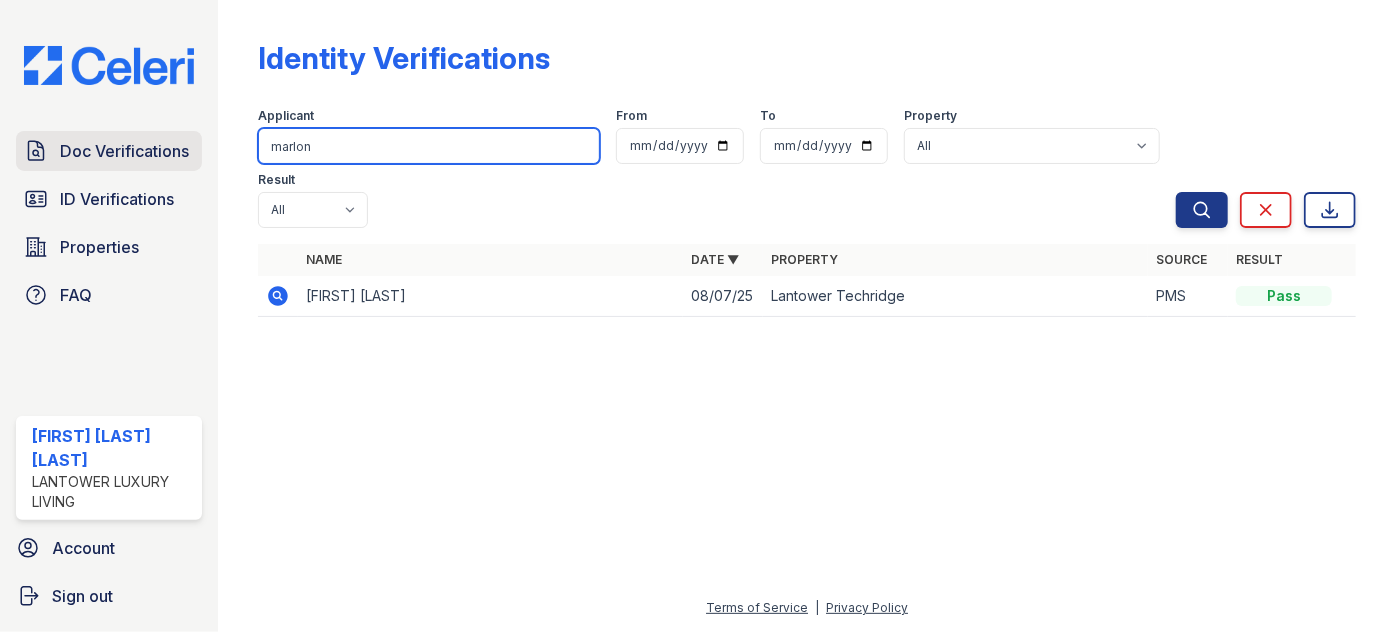 type on "marlon" 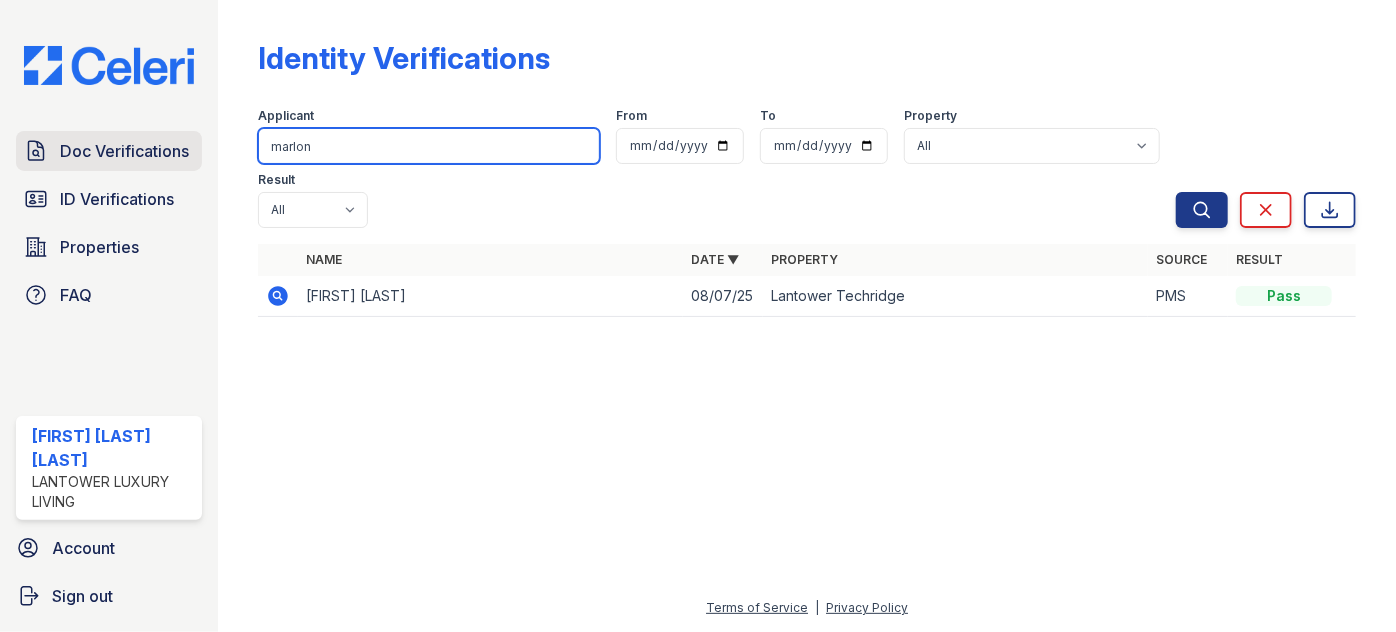 click on "Search" at bounding box center [1202, 210] 